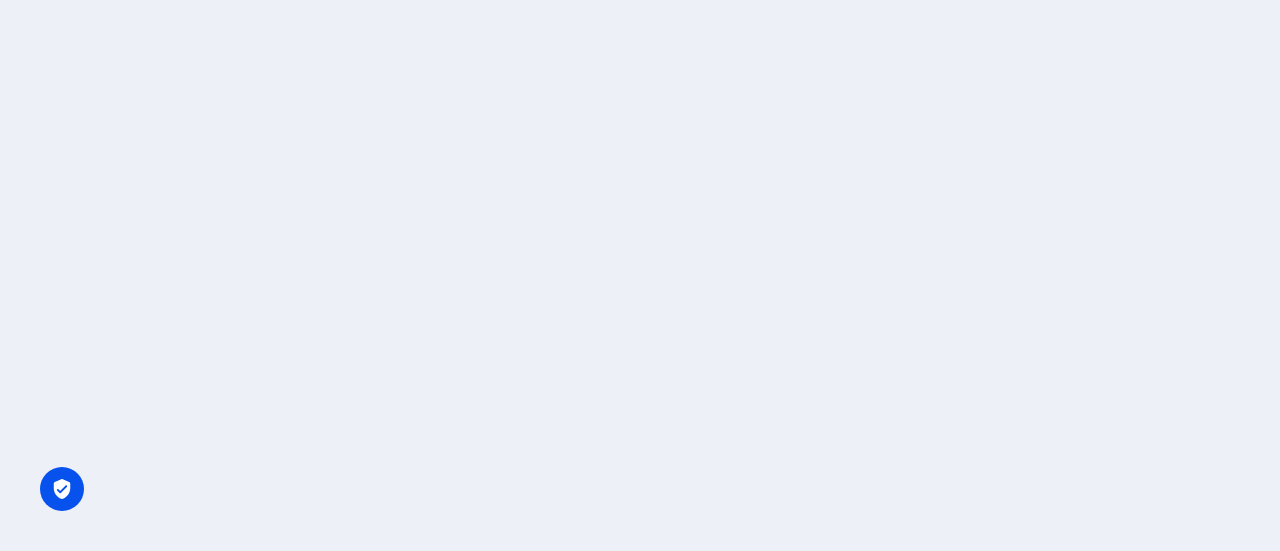 scroll, scrollTop: 0, scrollLeft: 0, axis: both 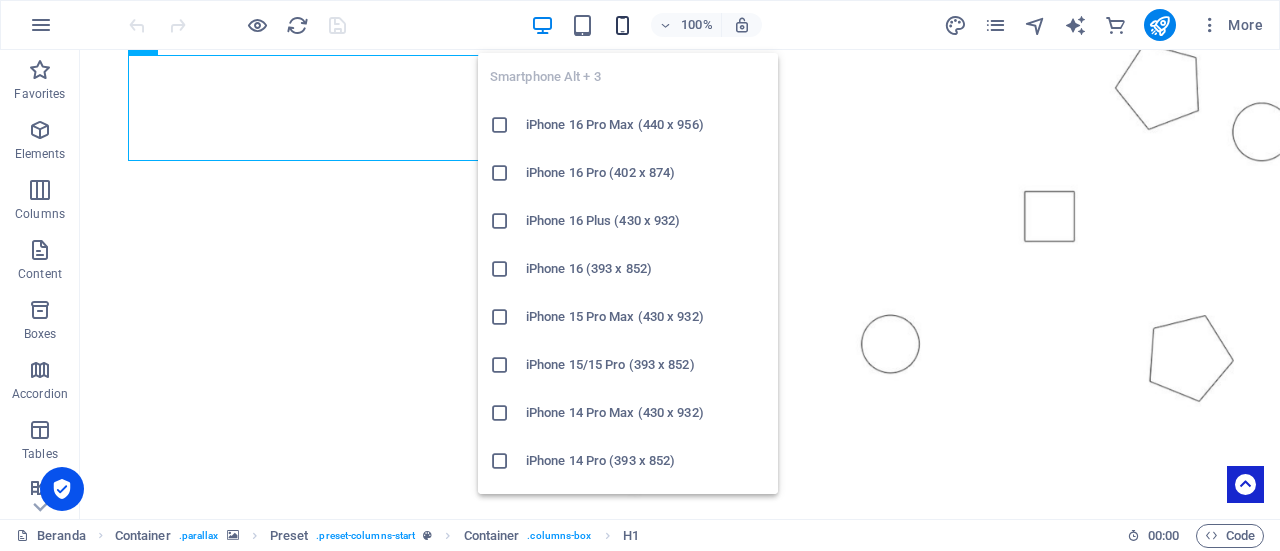click at bounding box center (622, 25) 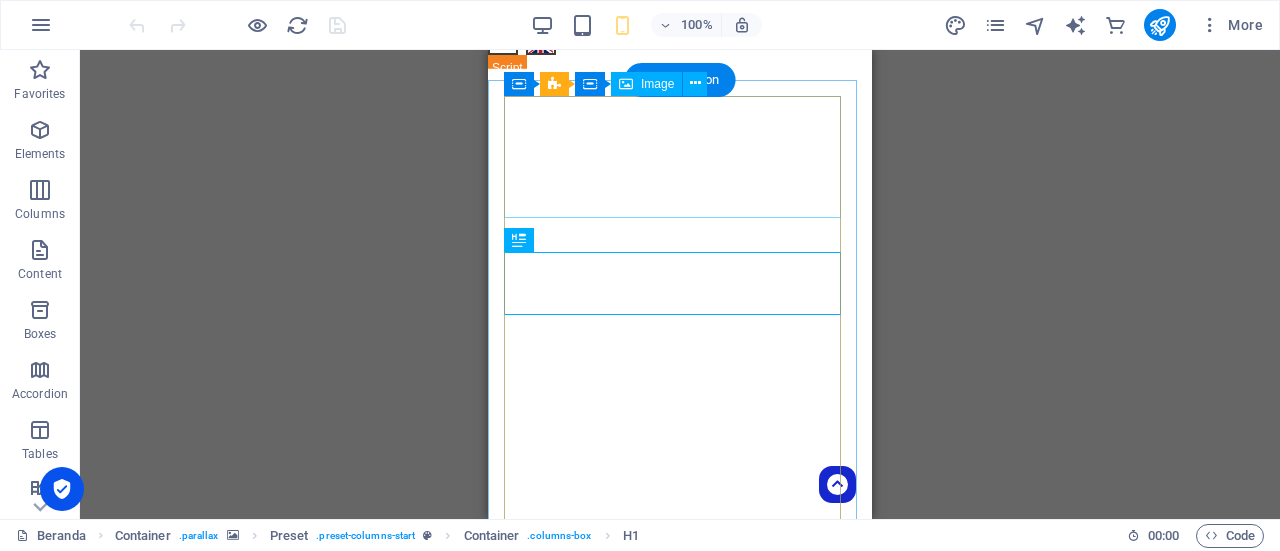scroll, scrollTop: 100, scrollLeft: 0, axis: vertical 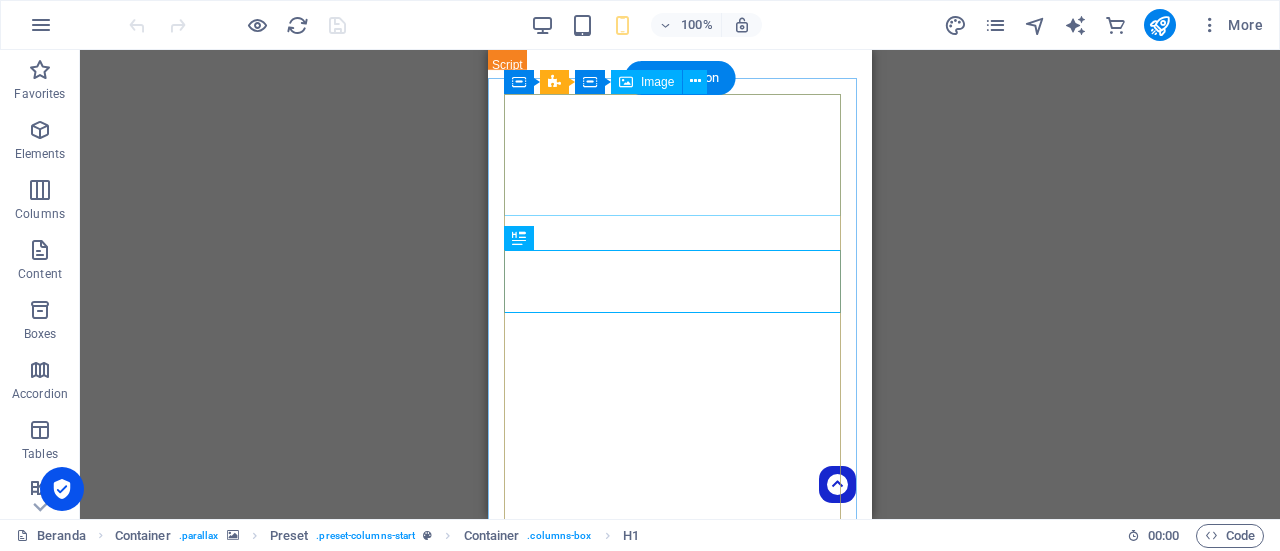 click at bounding box center [680, 960] 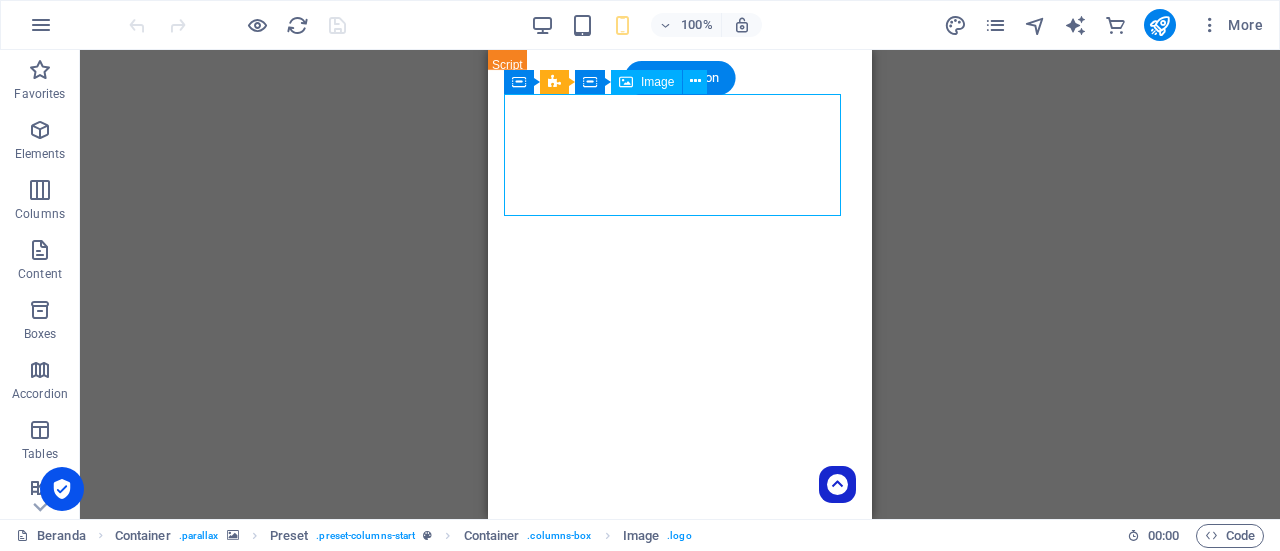 click at bounding box center [680, 960] 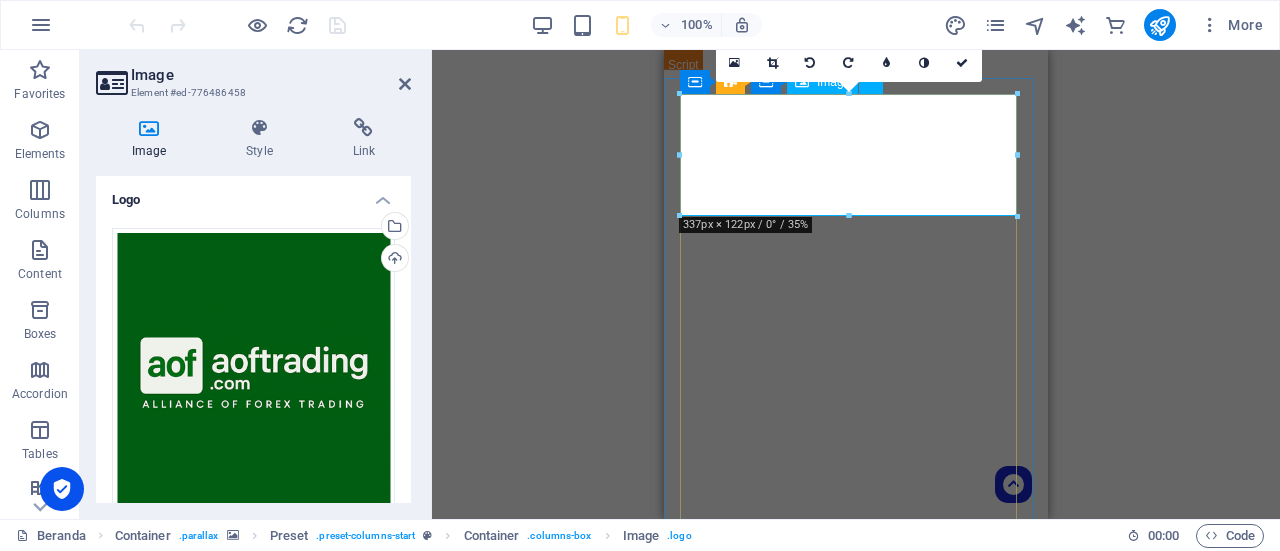 click at bounding box center (856, 960) 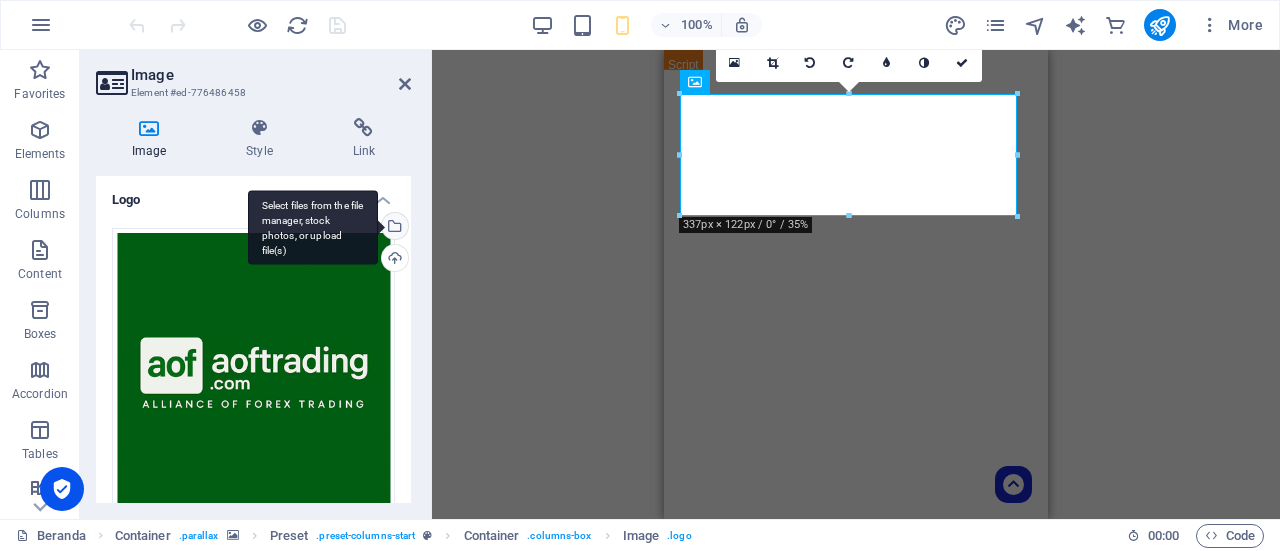 click on "Select files from the file manager, stock photos, or upload file(s)" at bounding box center (393, 228) 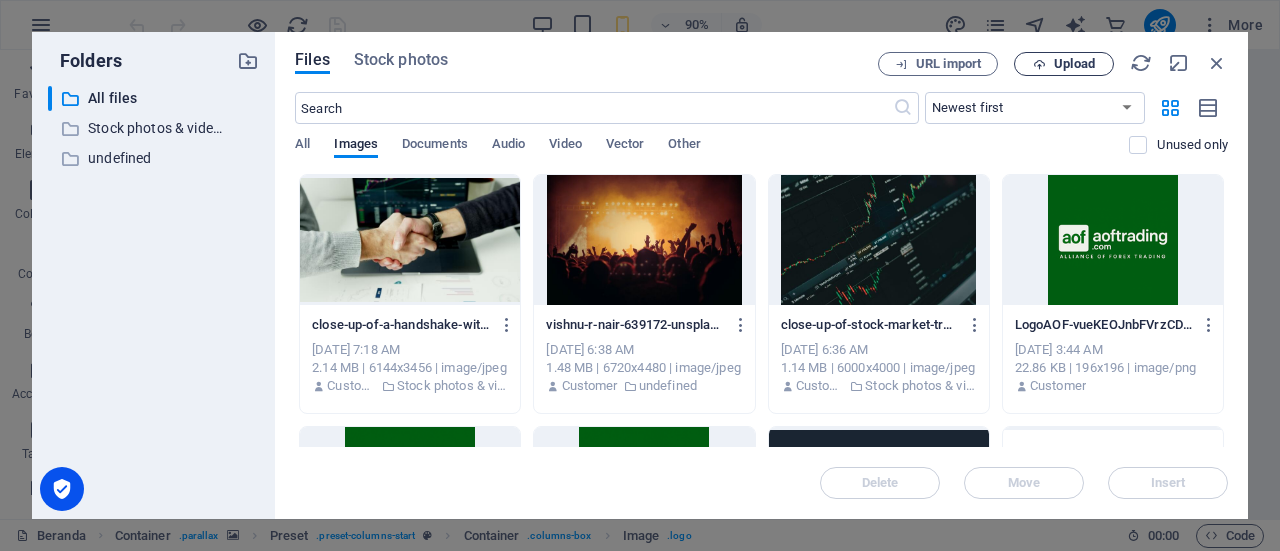 click on "Upload" at bounding box center [1064, 64] 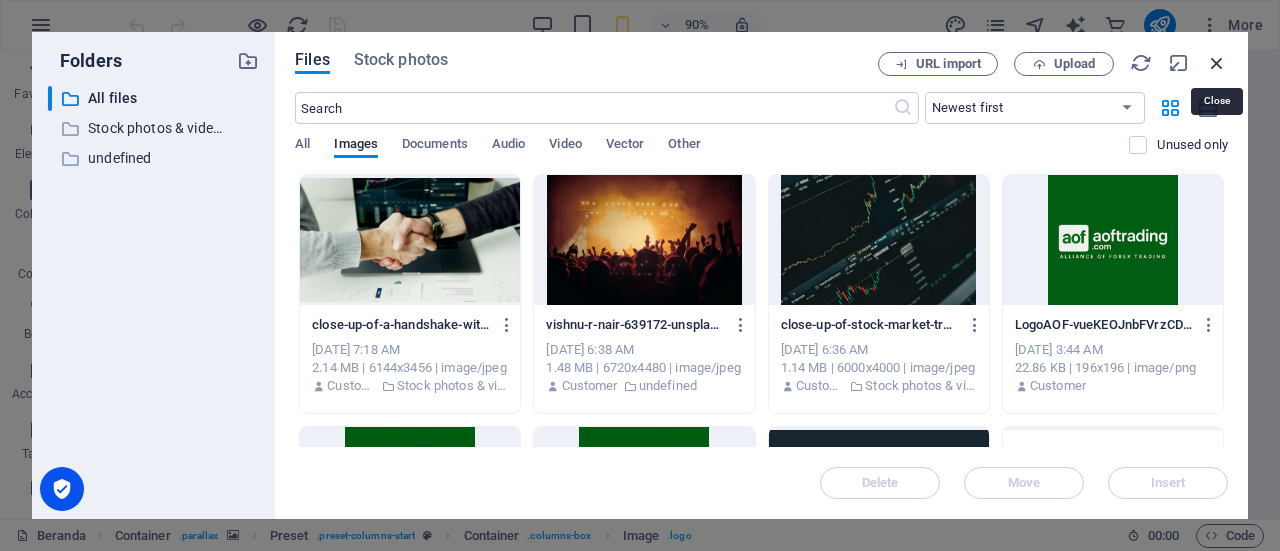 click at bounding box center (1217, 63) 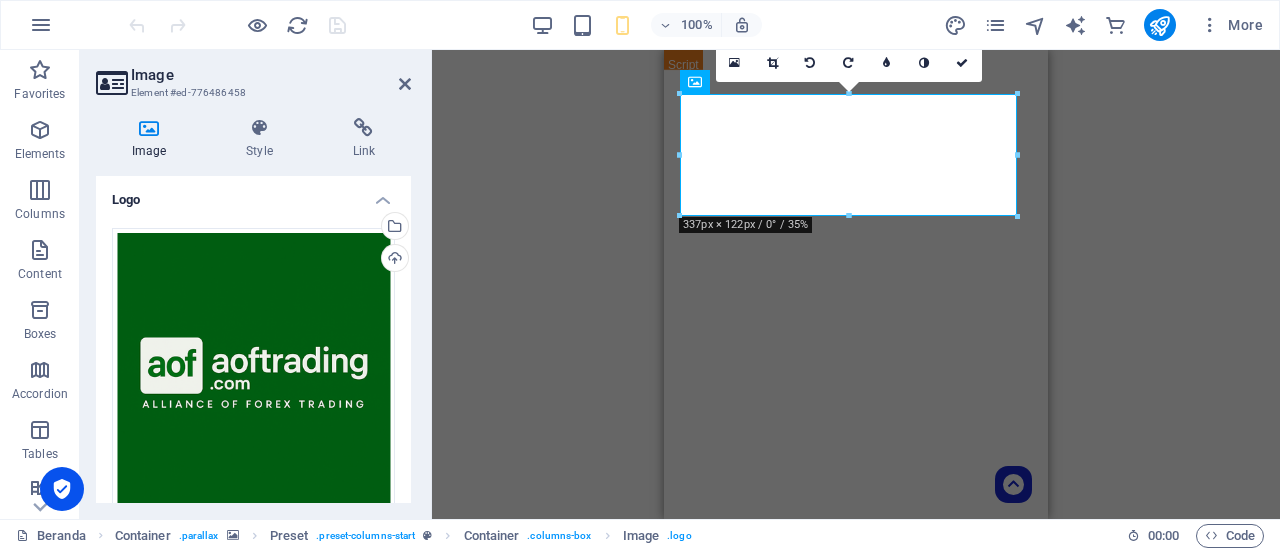 click on "Drag here to replace the existing content. Press “Ctrl” if you want to create a new element.
H1   Container   Container   Preset   Preset   Container   Container   Languages   Languages   Languages   HTML   HTML   Text   Container   Preset   Container   Image   Spacer   Spacer   Spacer 180 170 160 150 140 130 120 110 100 90 80 70 60 50 40 30 20 10 0 -10 -20 -30 -40 -50 -60 -70 -80 -90 -100 -110 -120 -130 -140 -150 -160 -170 337px × 122px / 0° / 35% 16:10 16:9 4:3 1:1 1:2 0" at bounding box center [856, 284] 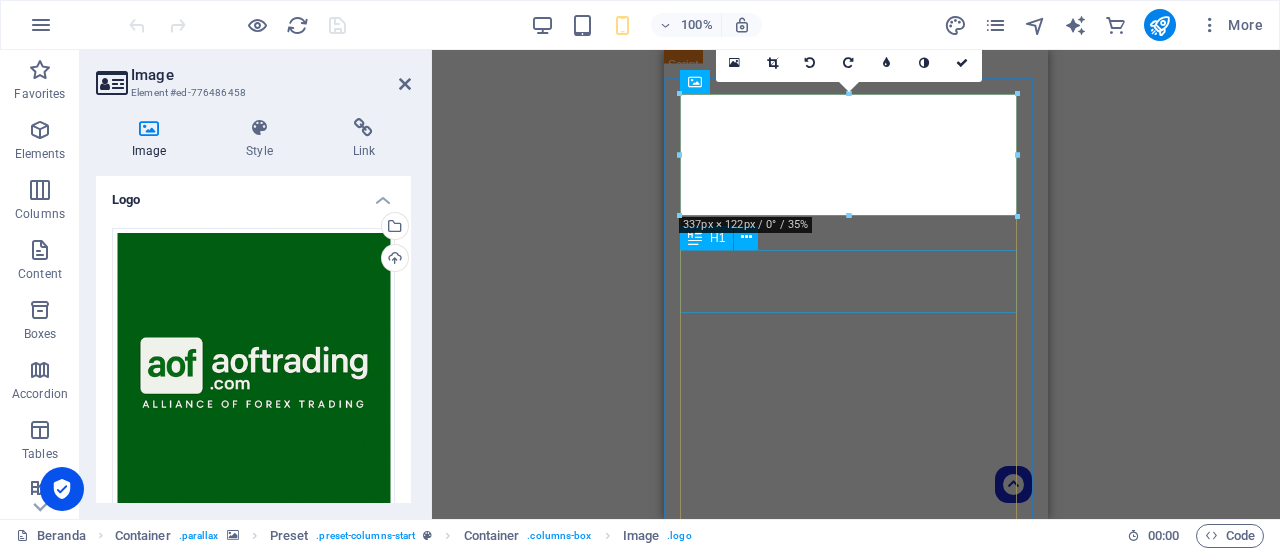 scroll, scrollTop: 0, scrollLeft: 0, axis: both 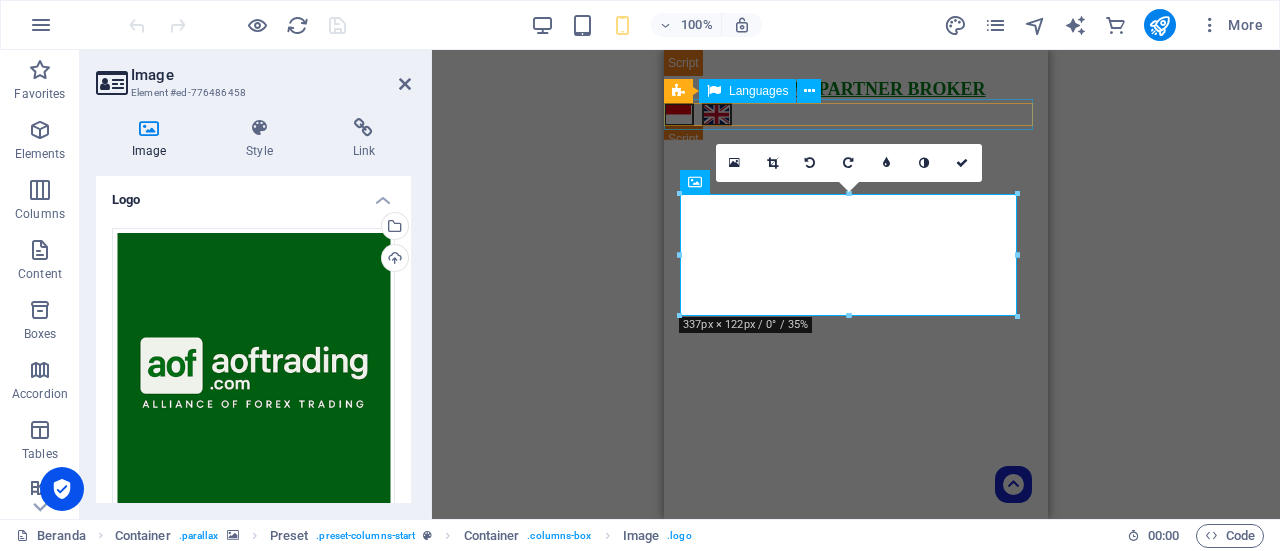 click on "Bahasa Indonesia English" at bounding box center (856, 114) 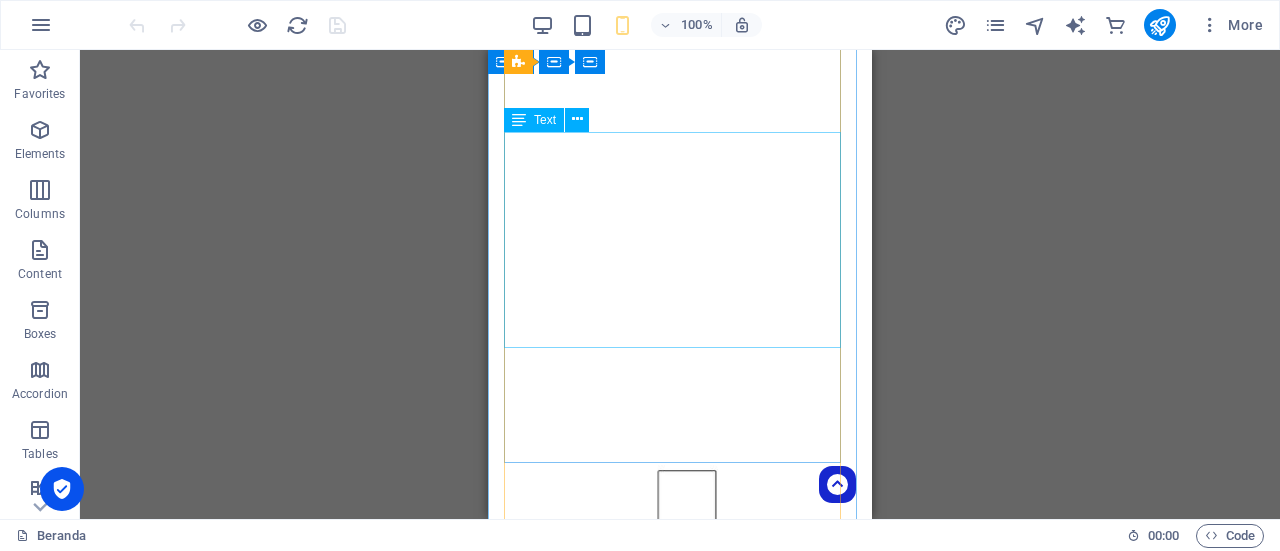 scroll, scrollTop: 0, scrollLeft: 0, axis: both 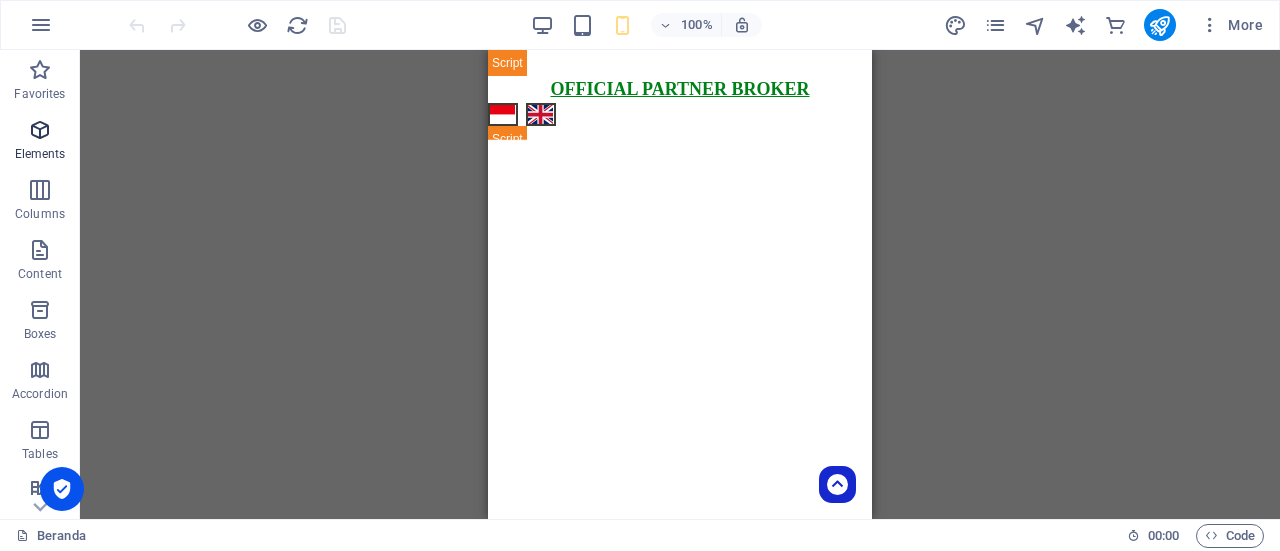 click at bounding box center [40, 130] 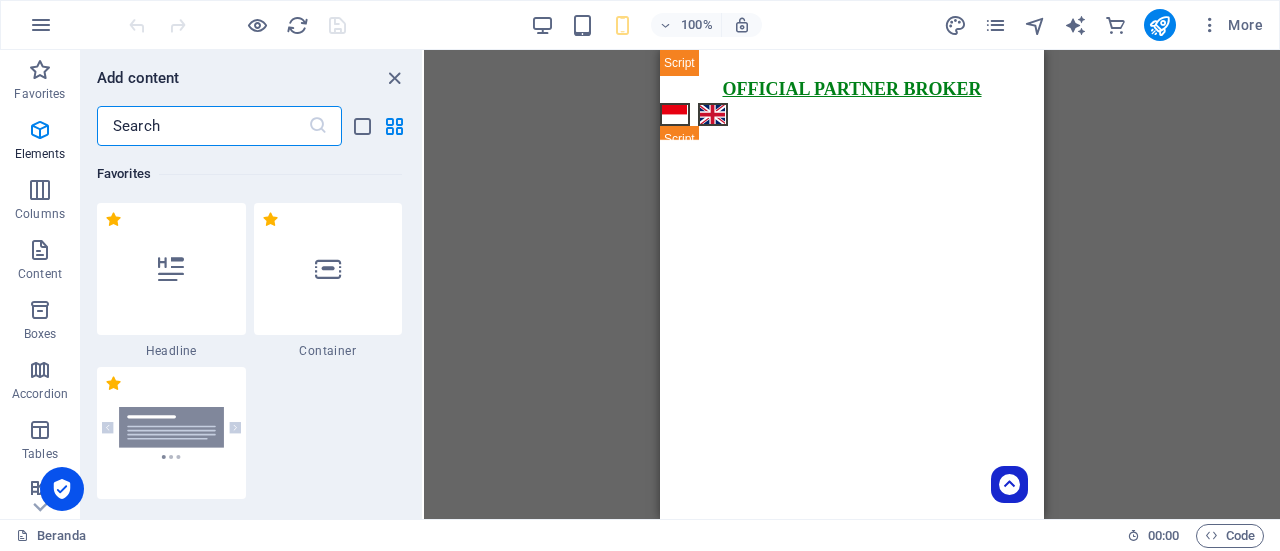 scroll, scrollTop: 377, scrollLeft: 0, axis: vertical 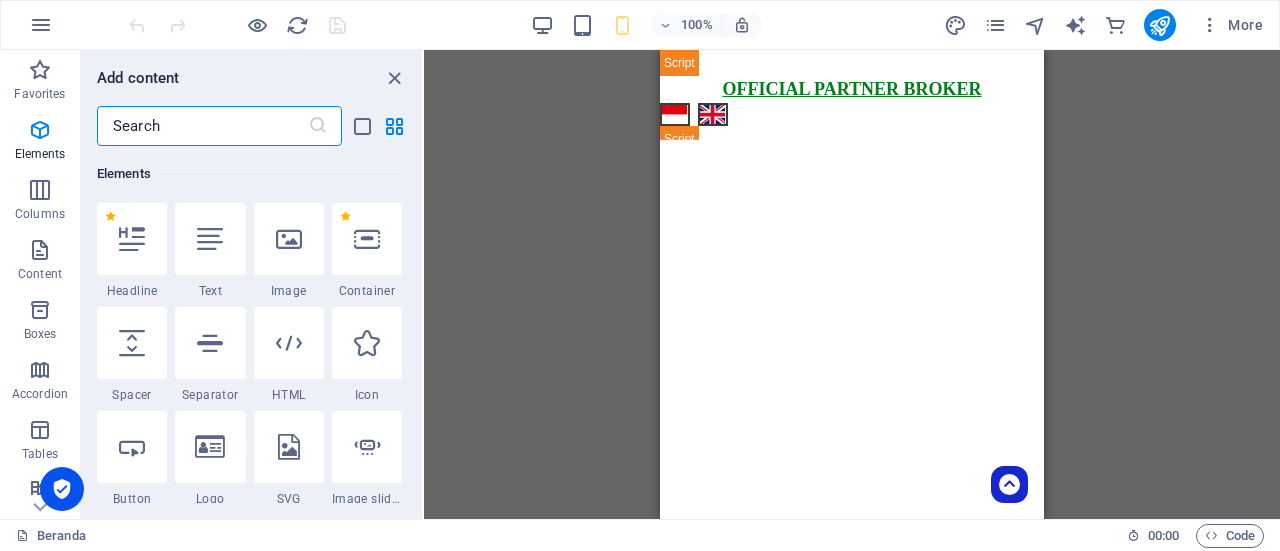 click at bounding box center [202, 126] 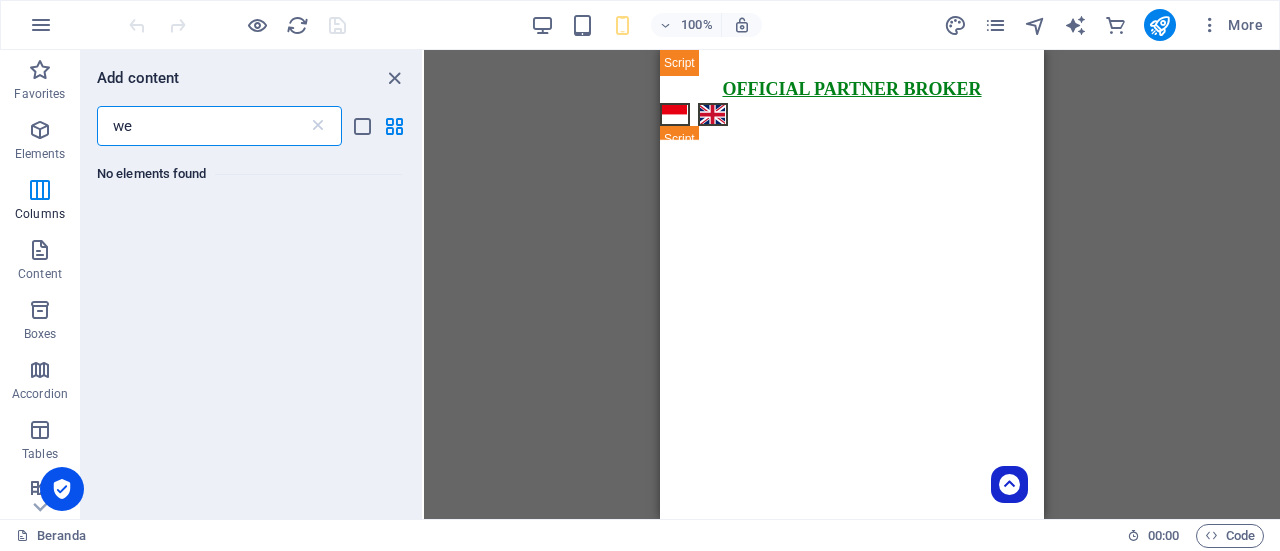 scroll, scrollTop: 0, scrollLeft: 0, axis: both 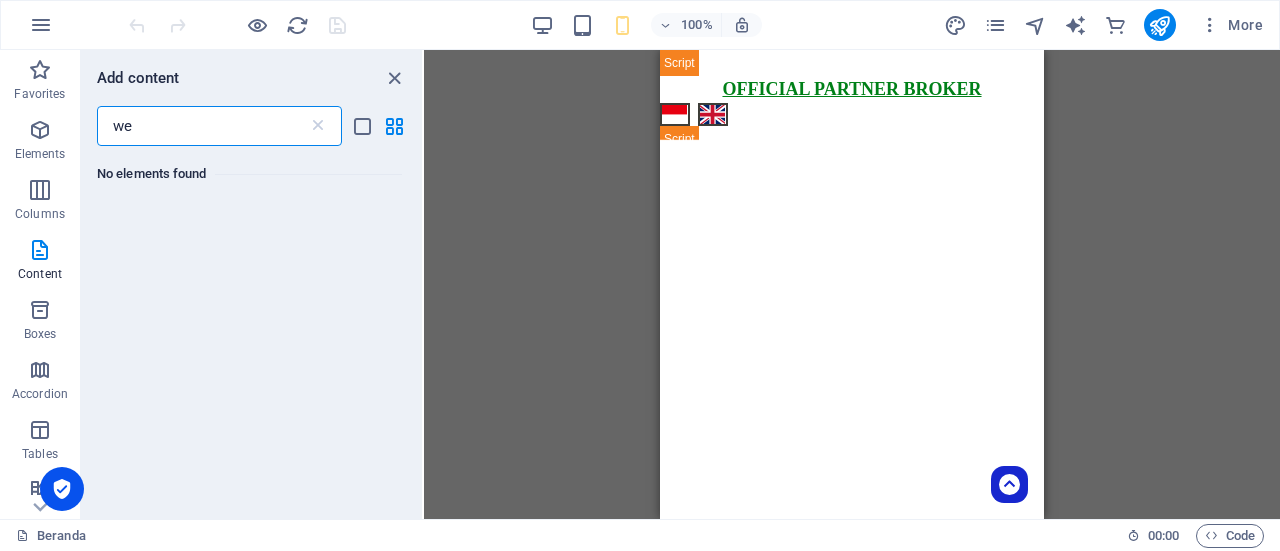 type on "w" 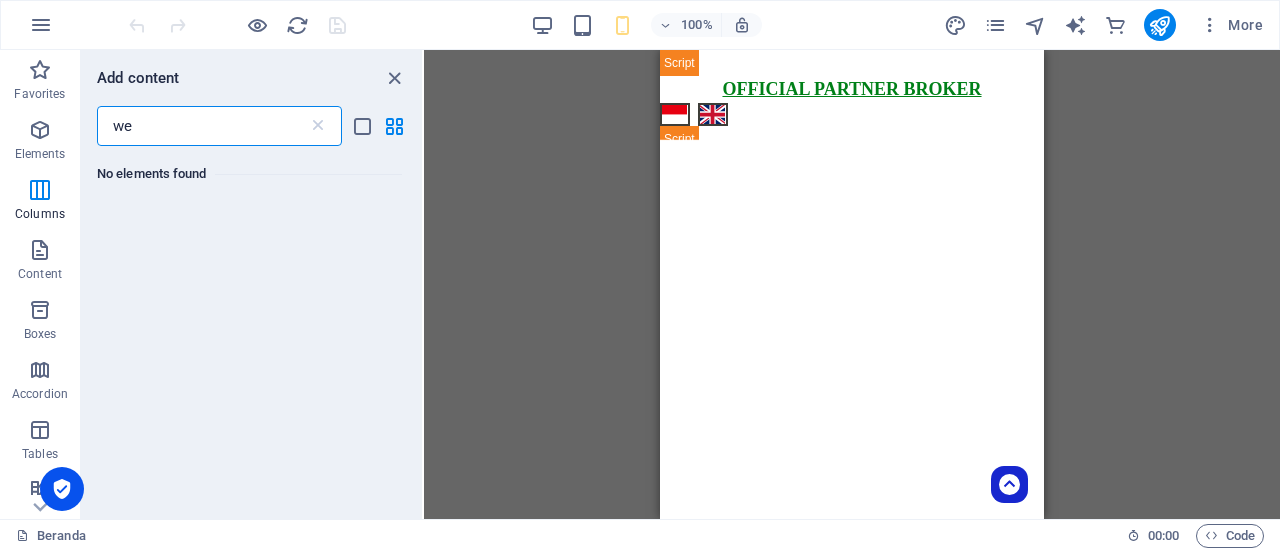 type on "w" 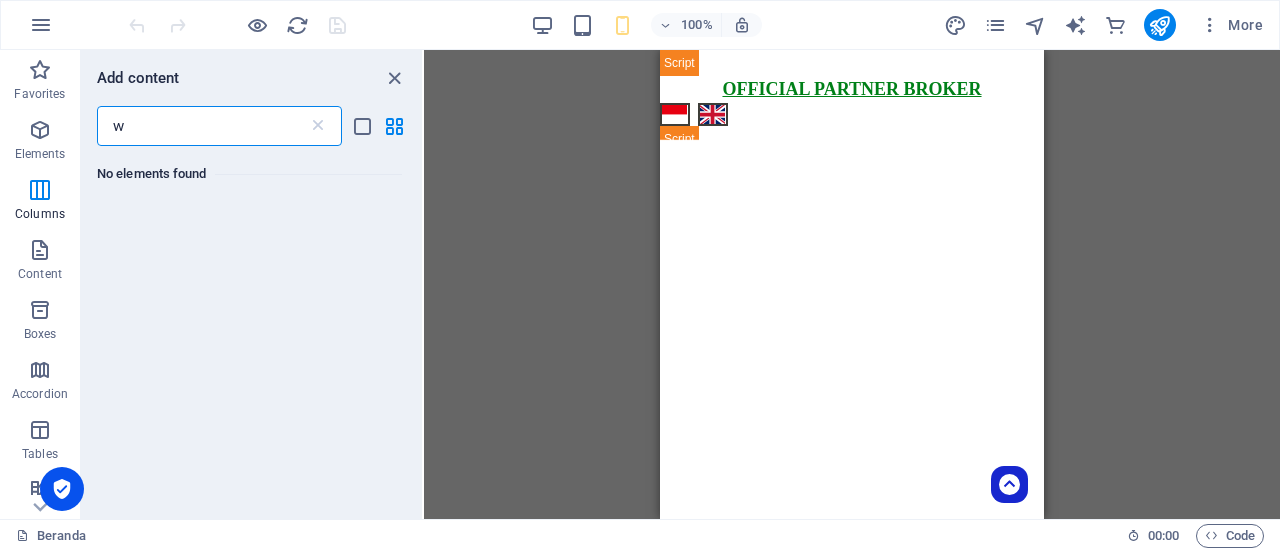 type 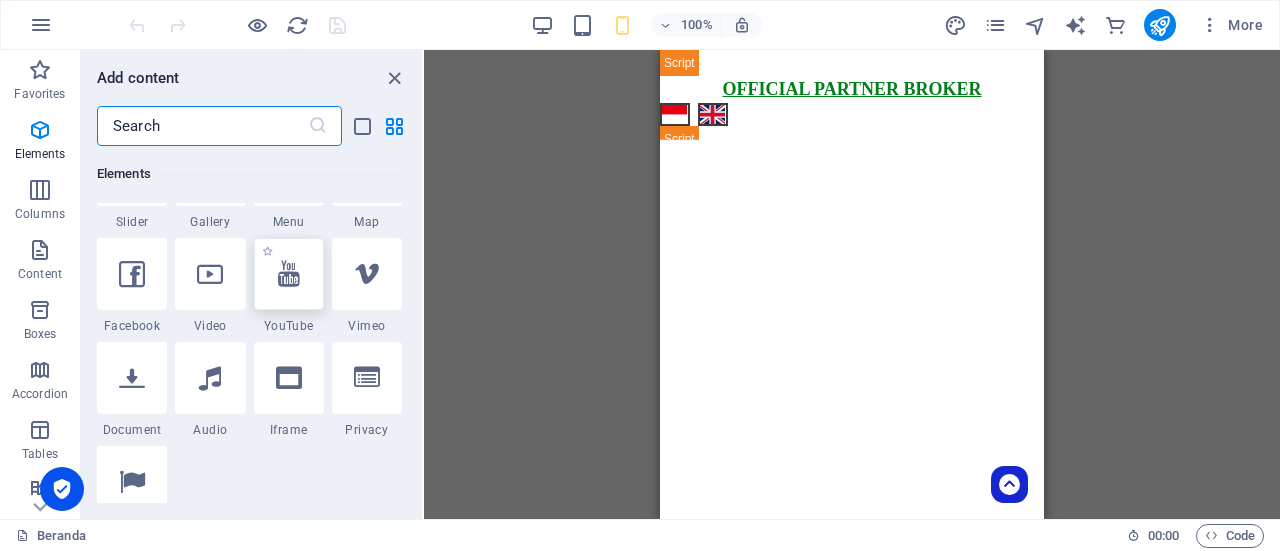 scroll, scrollTop: 800, scrollLeft: 0, axis: vertical 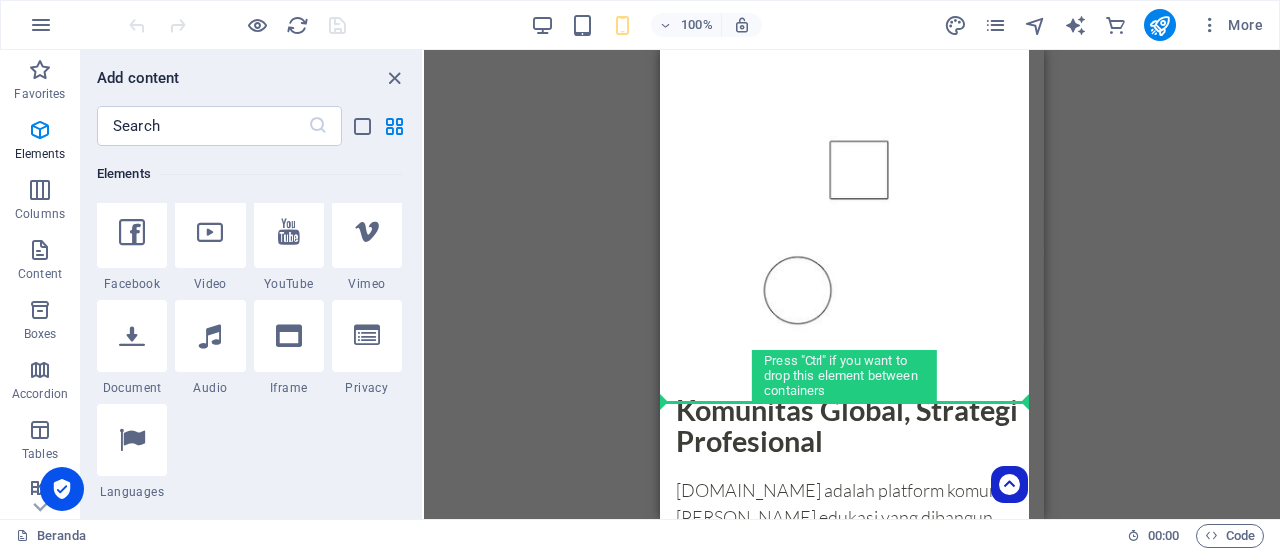 select on "%" 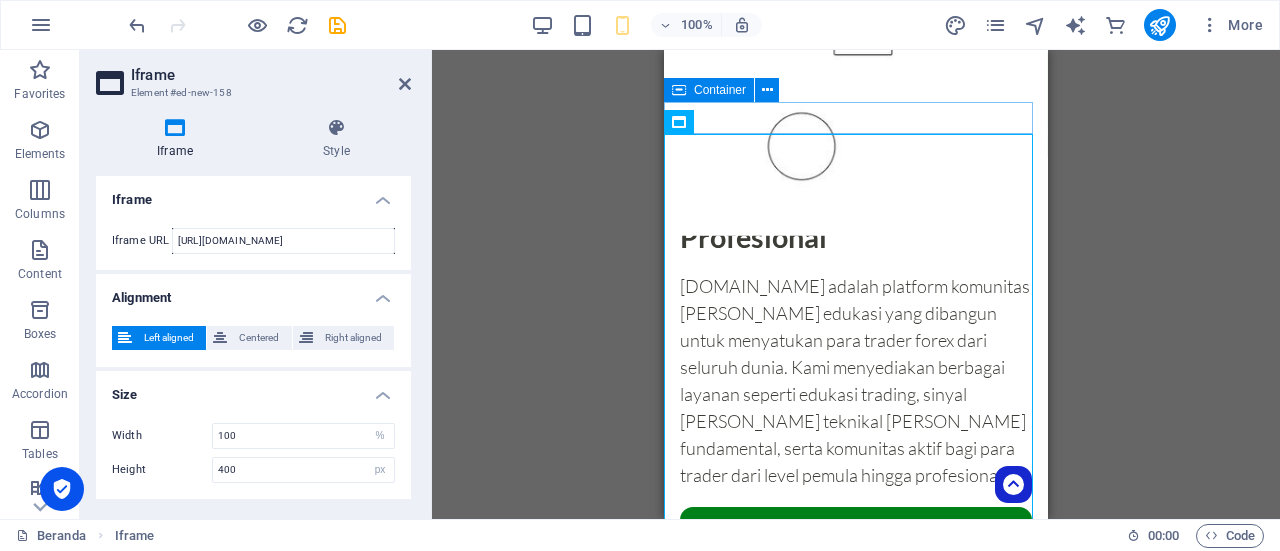 scroll, scrollTop: 980, scrollLeft: 0, axis: vertical 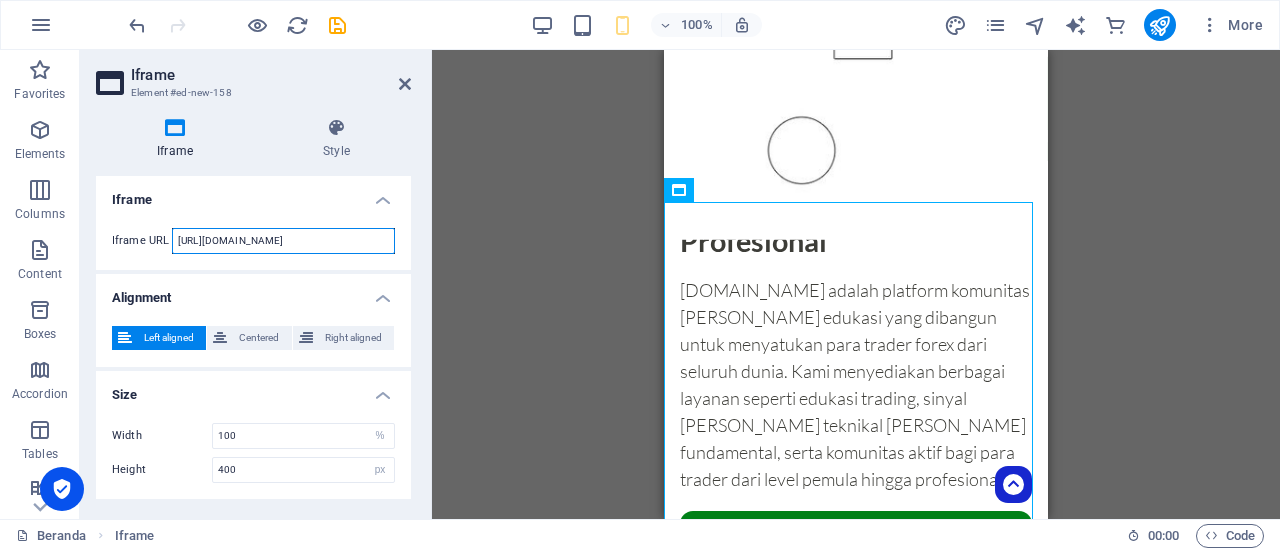 click on "[URL][DOMAIN_NAME]" at bounding box center [283, 241] 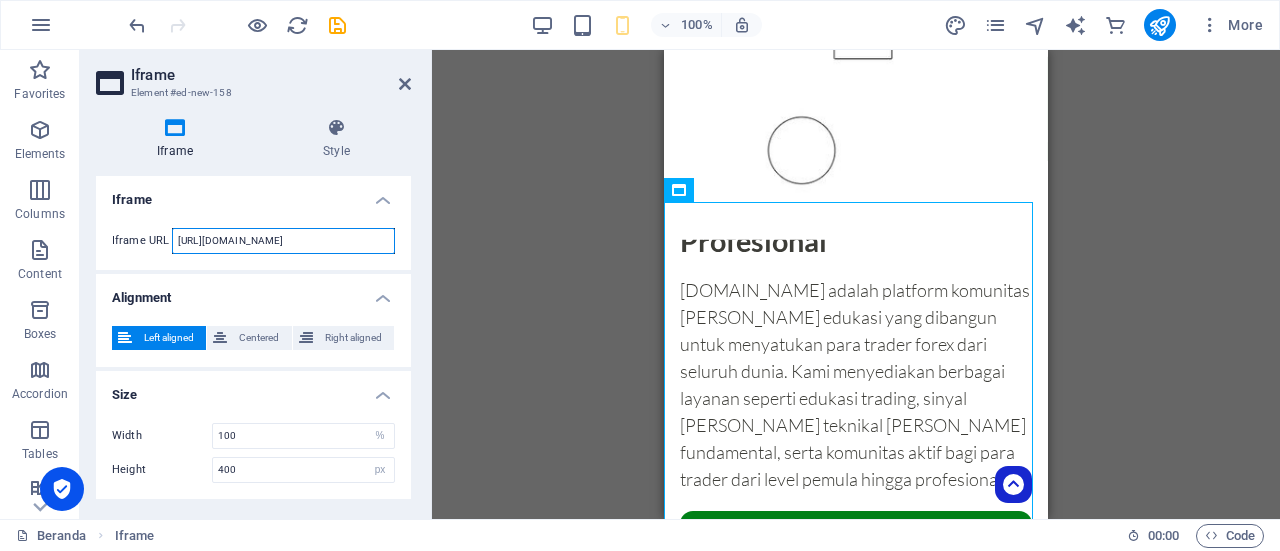 paste on "[DOMAIN_NAME]/?ibl=873698&ibp=23636815" 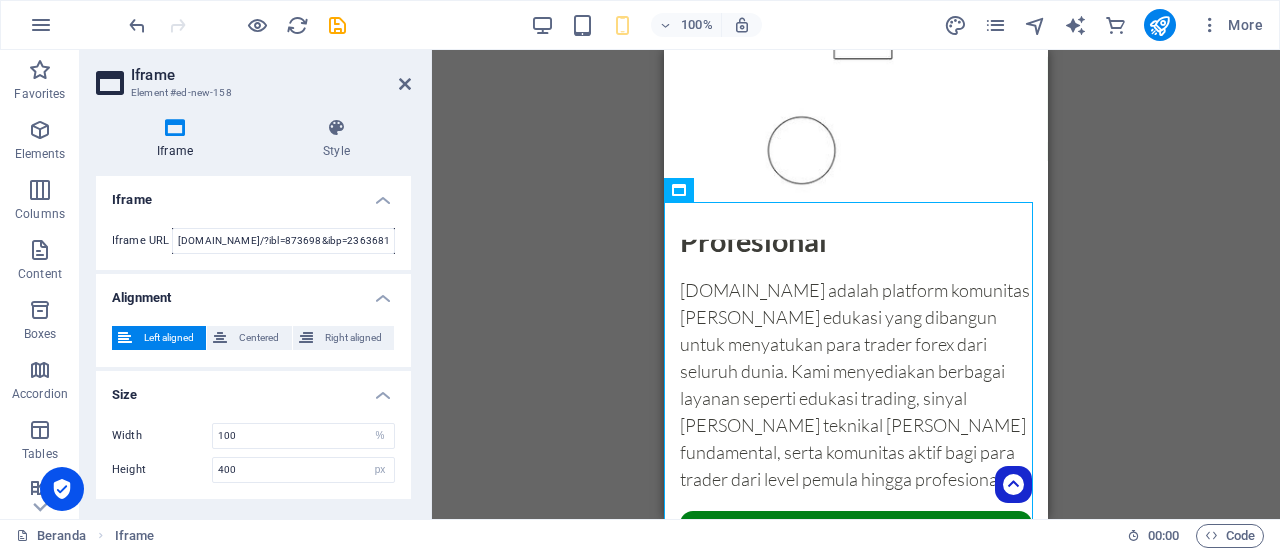 click on "Drag here to replace the existing content. Press “Ctrl” if you want to create a new element.
H1   Container   Container   Preset   Preset   Container   Container   Languages   Languages   Languages   HTML   HTML   Text   Container   Preset   Container   Image   Spacer   Spacer   Spacer   Text   Spacer   Button   Preset   Container   Container   Image   Preset   Container   Container   HTML   Container   H2   Container   Spacer   Preset   Container   Container   Container   Icon   Container   Container   H6   Container   Text   Text   Container   Container   H6   Icon   Text   Container   Icon   Icon   Preset   Icon   Container   Iframe   Container" at bounding box center (856, 284) 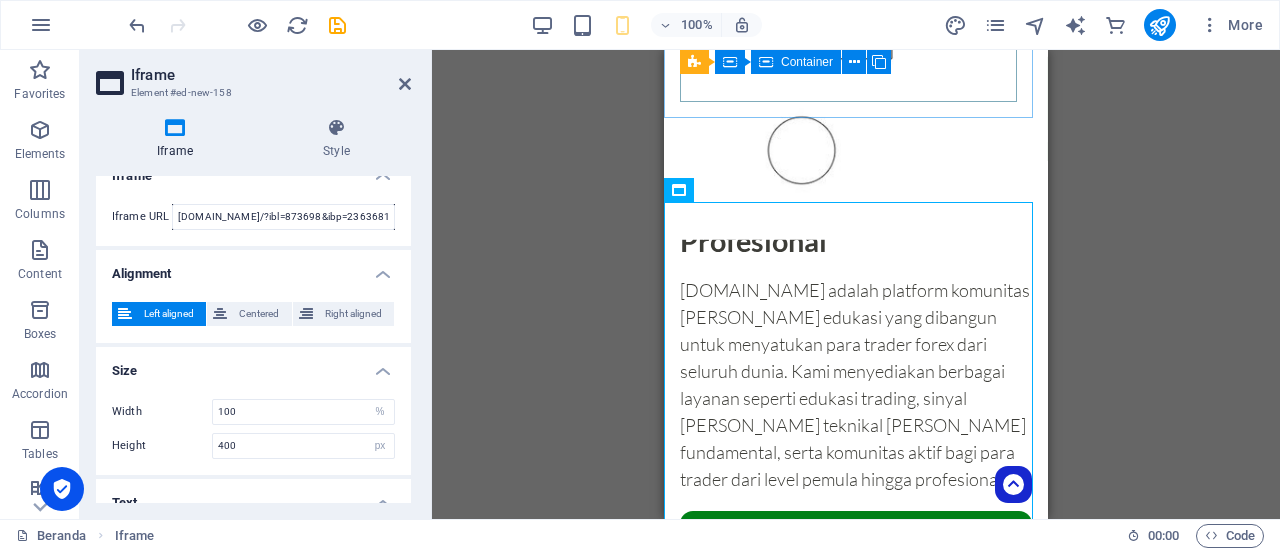scroll, scrollTop: 0, scrollLeft: 0, axis: both 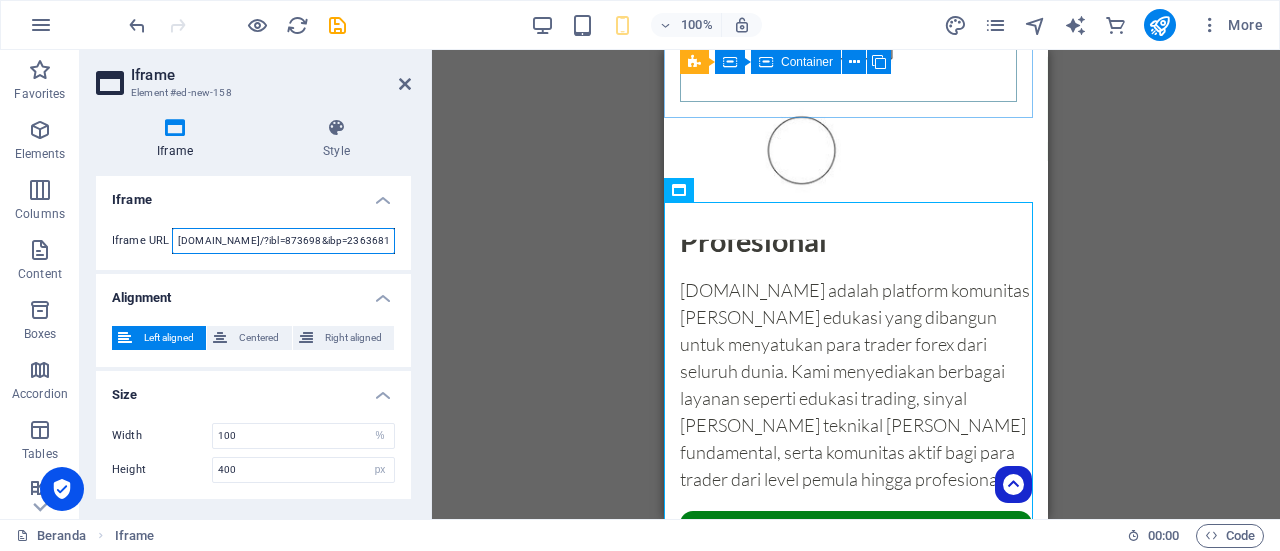 click on "[DOMAIN_NAME]/?ibl=873698&ibp=23636815" at bounding box center (283, 241) 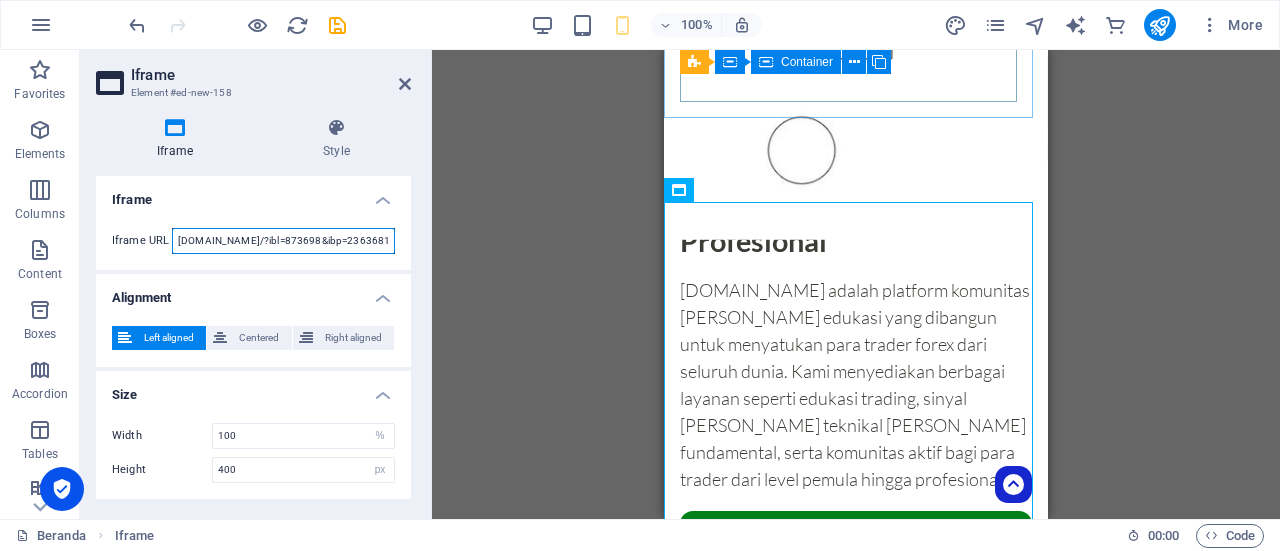 click on "[DOMAIN_NAME]/?ibl=873698&ibp=23636815" at bounding box center [283, 241] 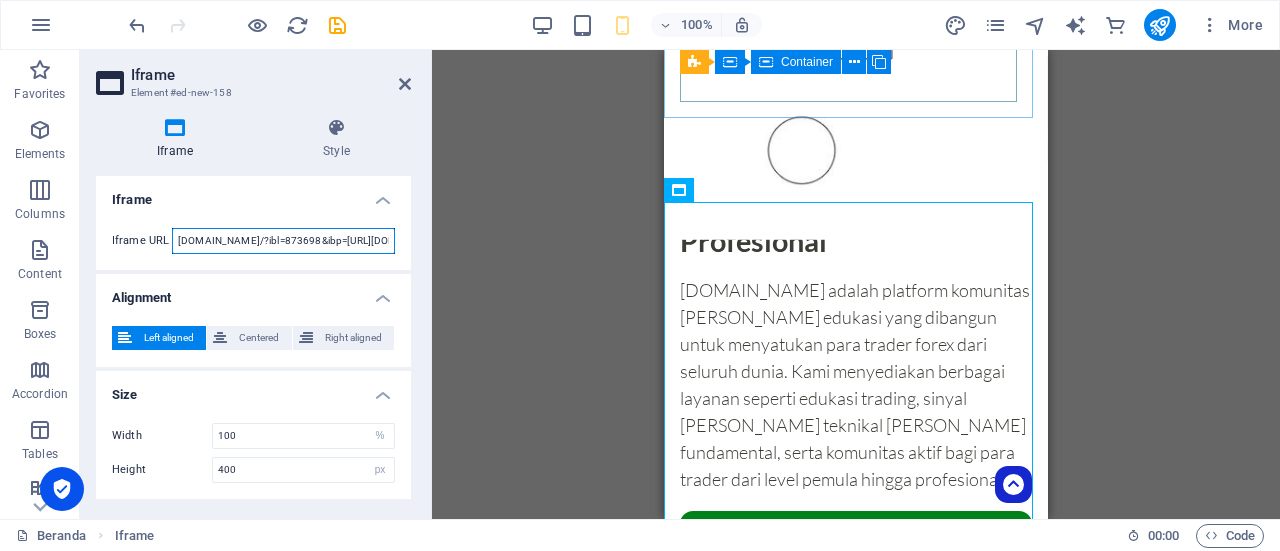 scroll, scrollTop: 0, scrollLeft: 141, axis: horizontal 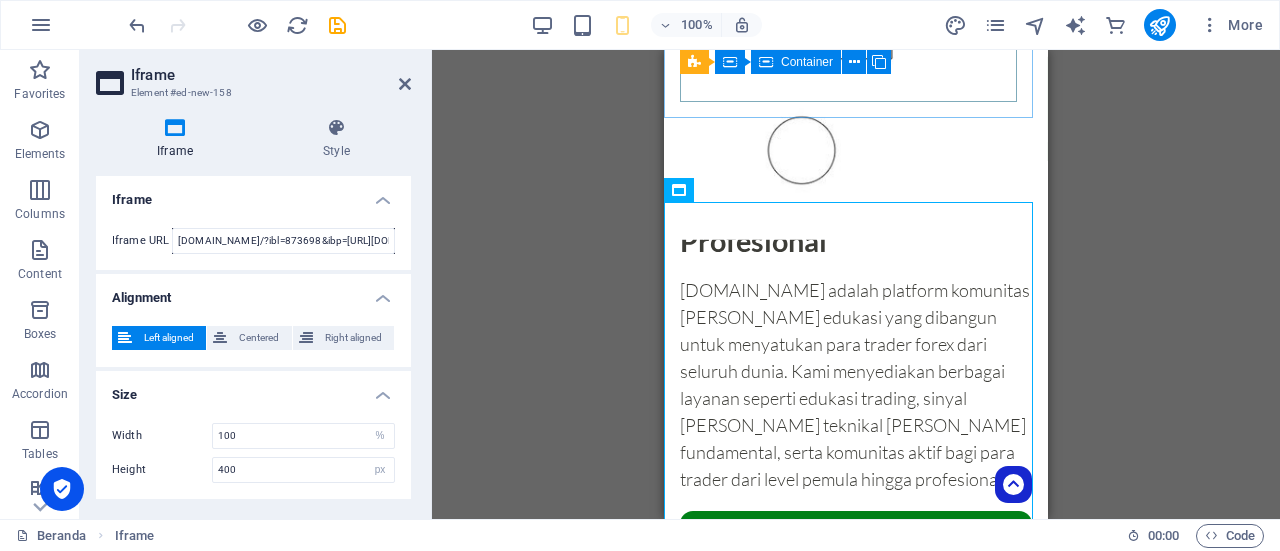 click on "Drag here to replace the existing content. Press “Ctrl” if you want to create a new element.
H1   Container   Container   Preset   Preset   Container   Container   Languages   Languages   Languages   HTML   HTML   Text   Container   Preset   Container   Image   Spacer   Spacer   Spacer   Text   Spacer   Button   Preset   Container   Image   Preset   Container   Container   HTML   Container   H2   Container   Spacer   Preset   Container   Container   Container   Icon   Container   Container   H6   Container   Text   Text   Container   Container   H6   Icon   Text   Container   Icon   Icon   Preset   Icon   Container   Iframe   Container" at bounding box center [856, 284] 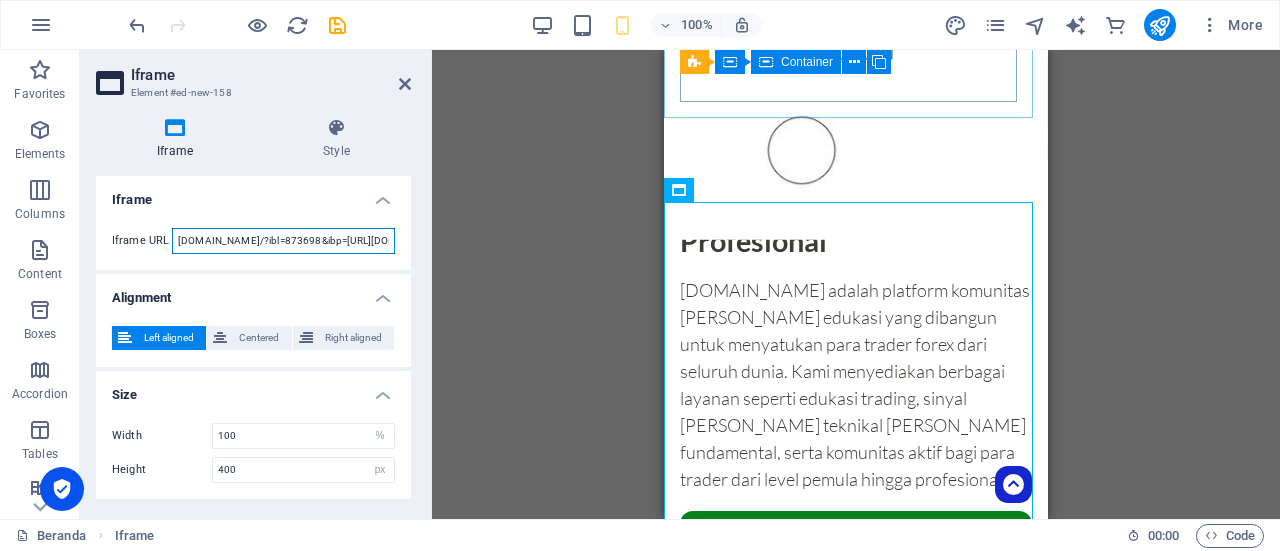 click on "[DOMAIN_NAME]/?ibl=873698&ibp=[URL][DOMAIN_NAME]" at bounding box center (283, 241) 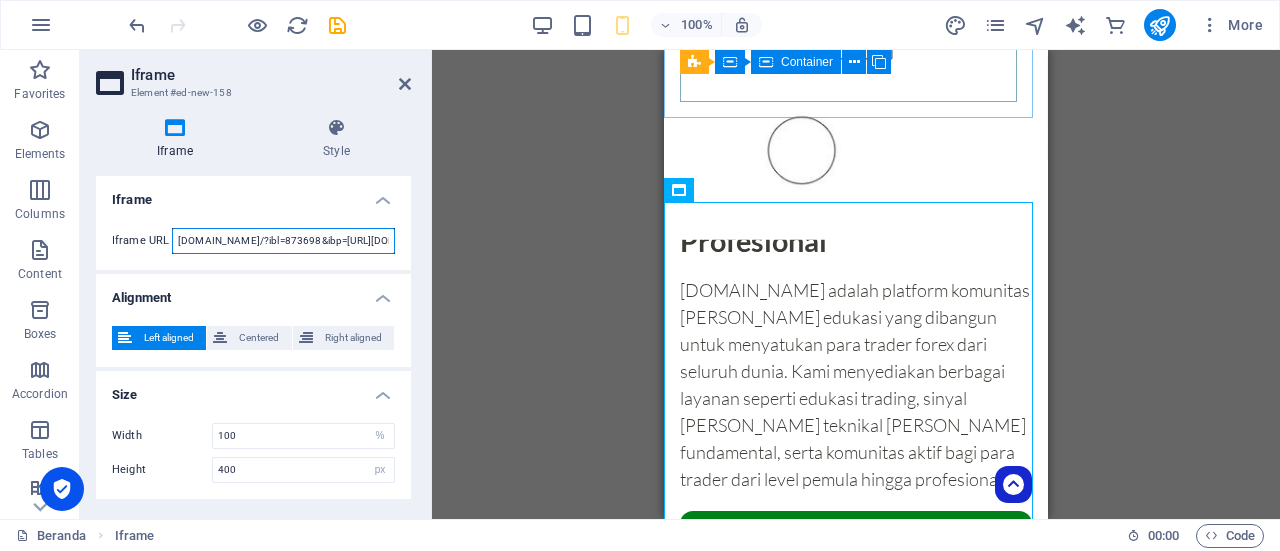 paste on "[URL][DOMAIN_NAME]" 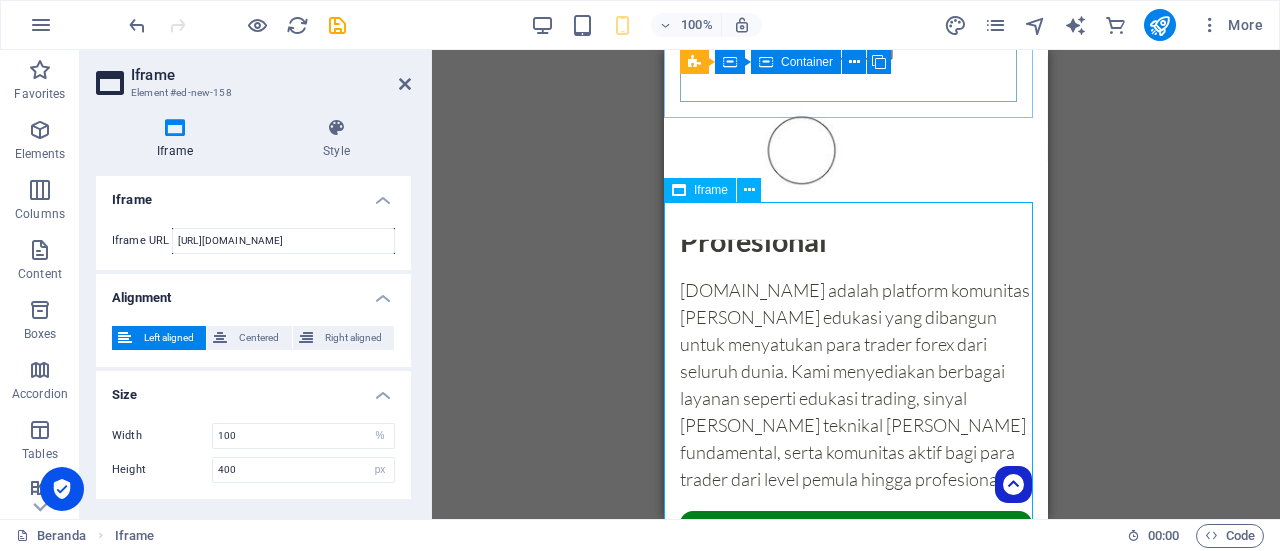 scroll, scrollTop: 0, scrollLeft: 0, axis: both 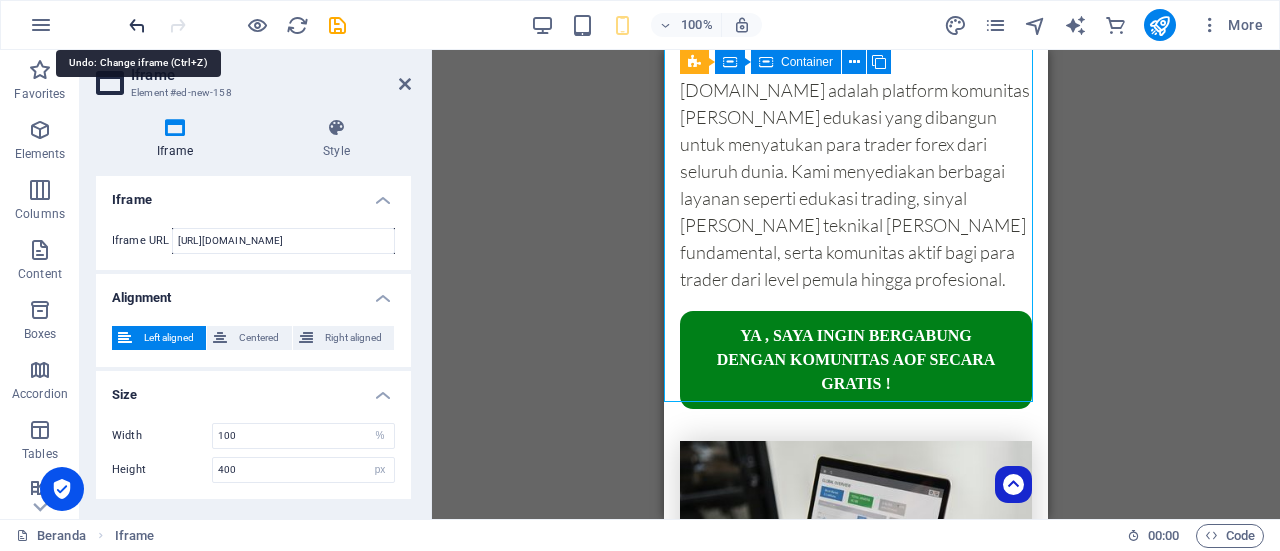 click at bounding box center [137, 25] 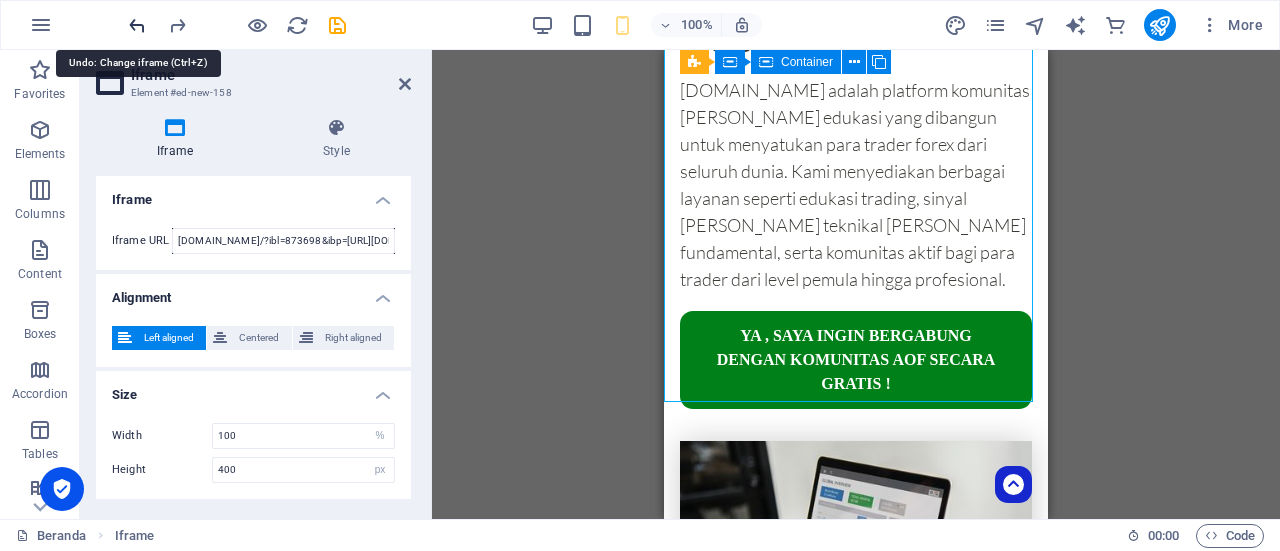 click at bounding box center [137, 25] 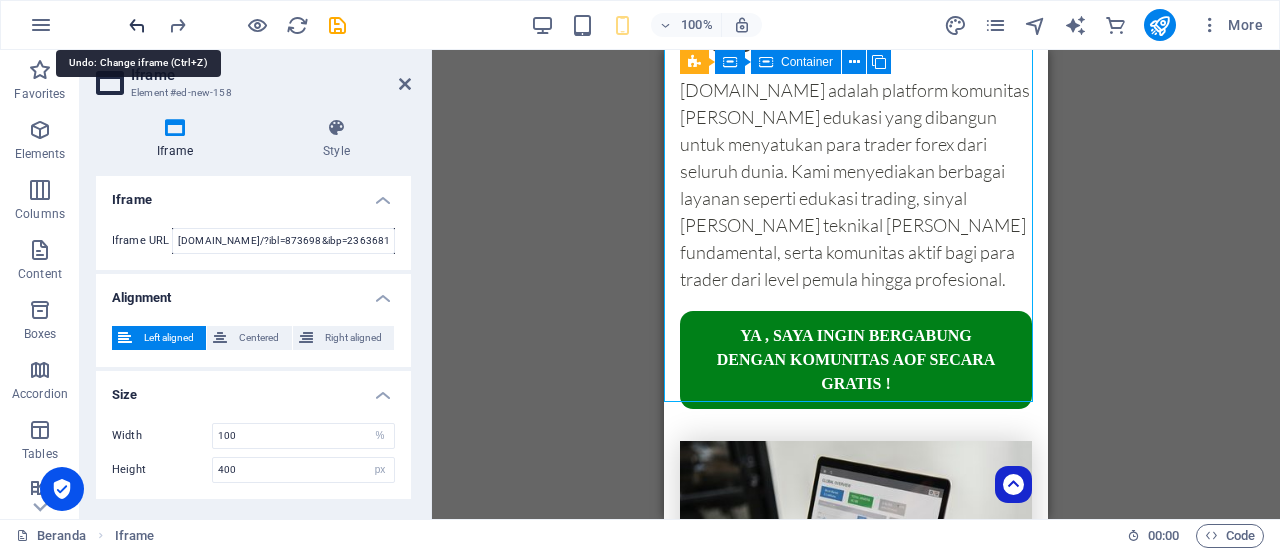 click at bounding box center (137, 25) 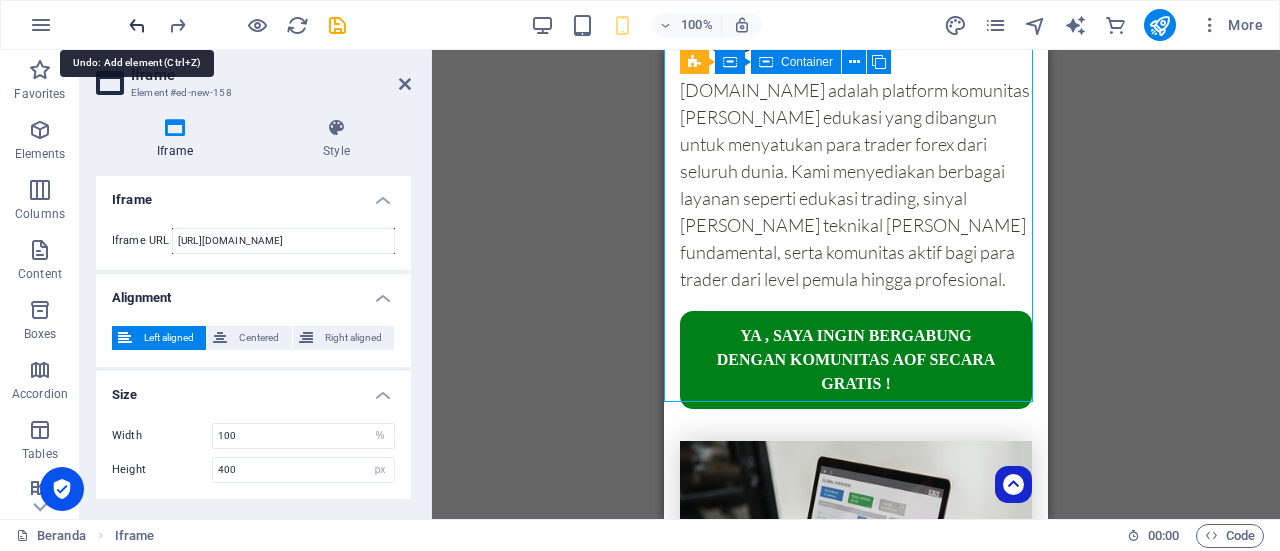 click at bounding box center (137, 25) 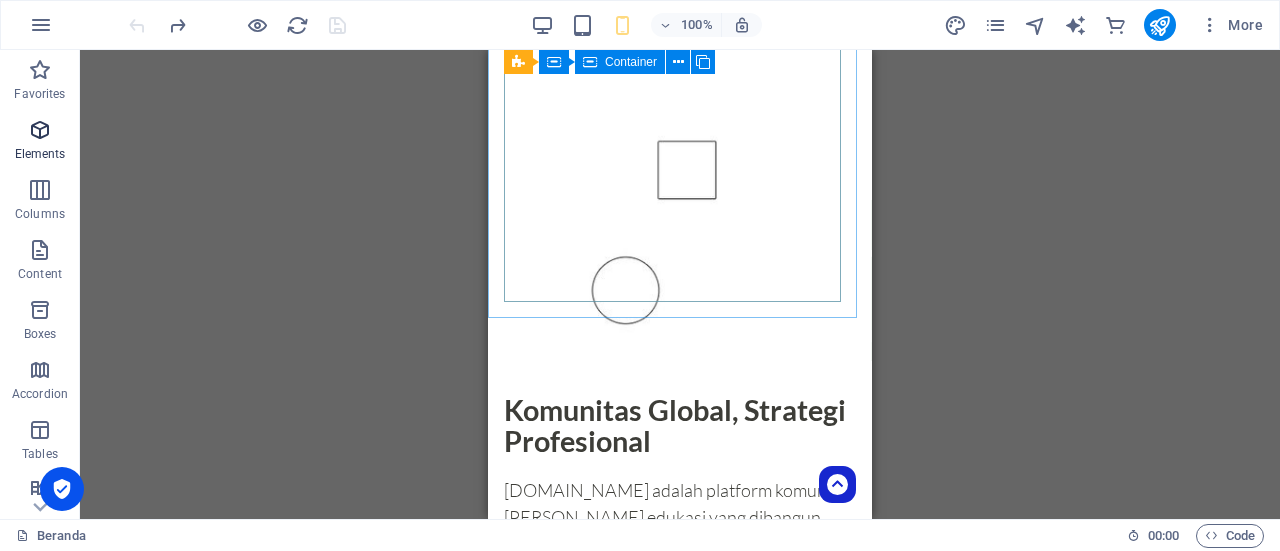 click at bounding box center (40, 130) 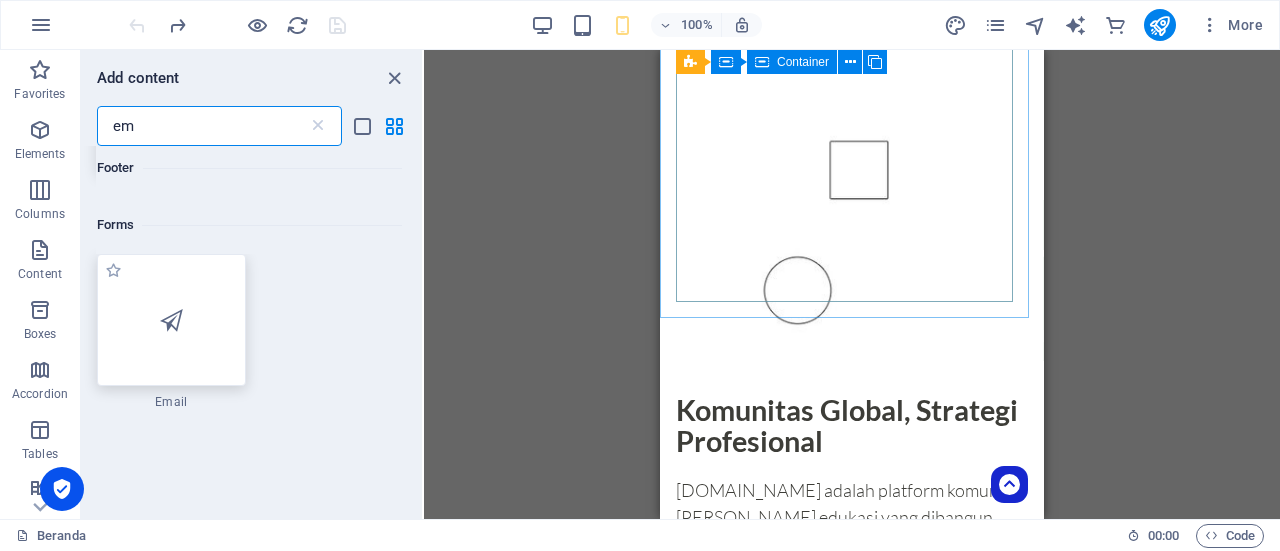 scroll, scrollTop: 300, scrollLeft: 0, axis: vertical 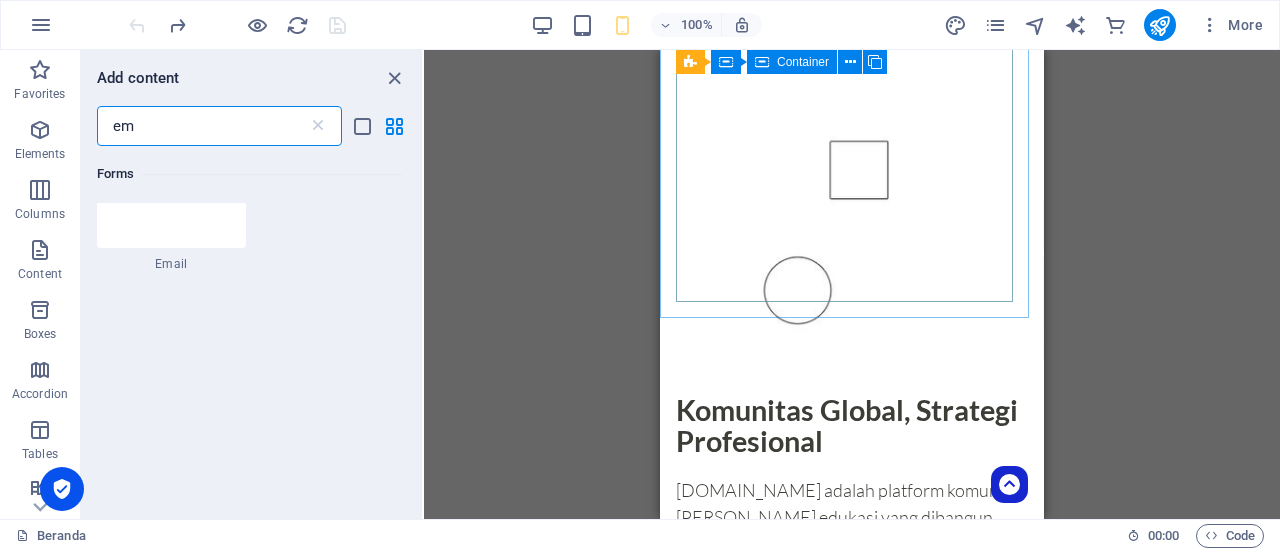 type on "e" 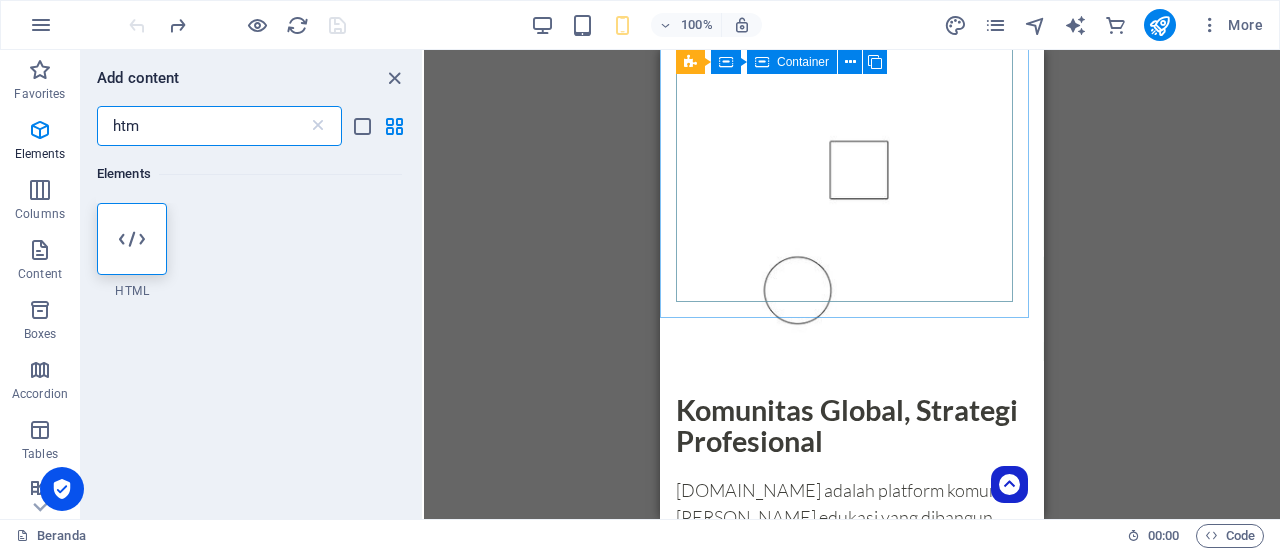 scroll, scrollTop: 0, scrollLeft: 0, axis: both 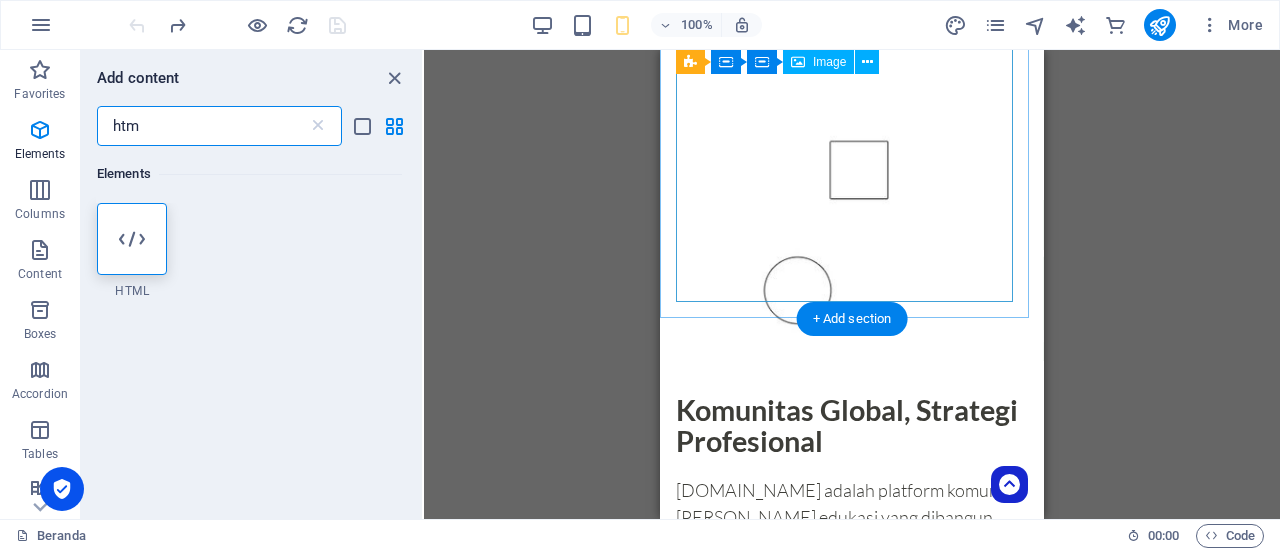 type on "htm" 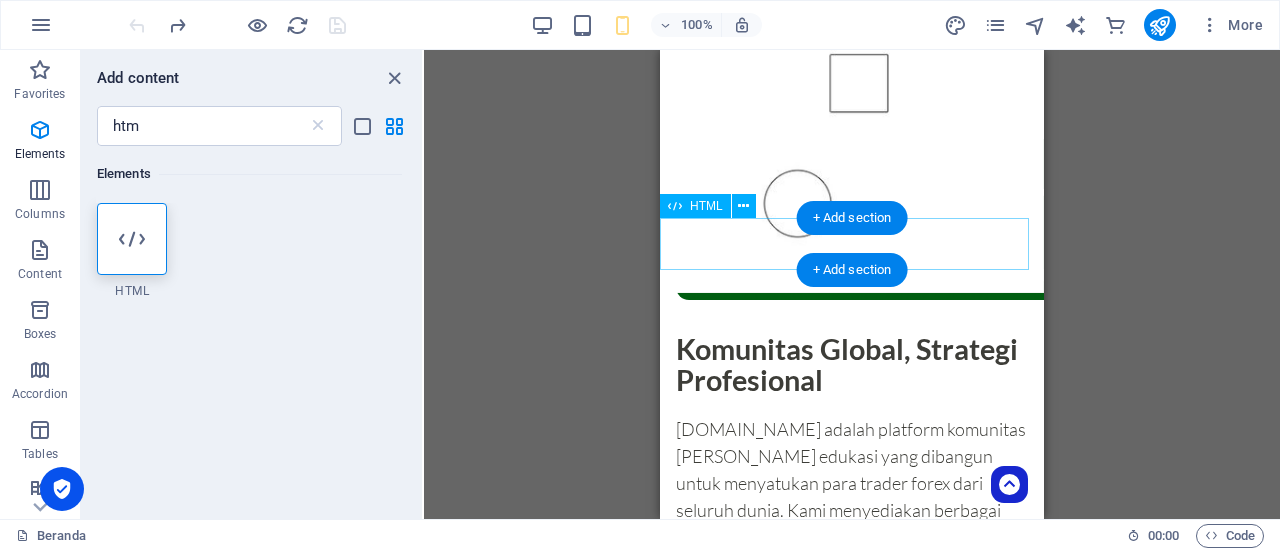 scroll, scrollTop: 880, scrollLeft: 0, axis: vertical 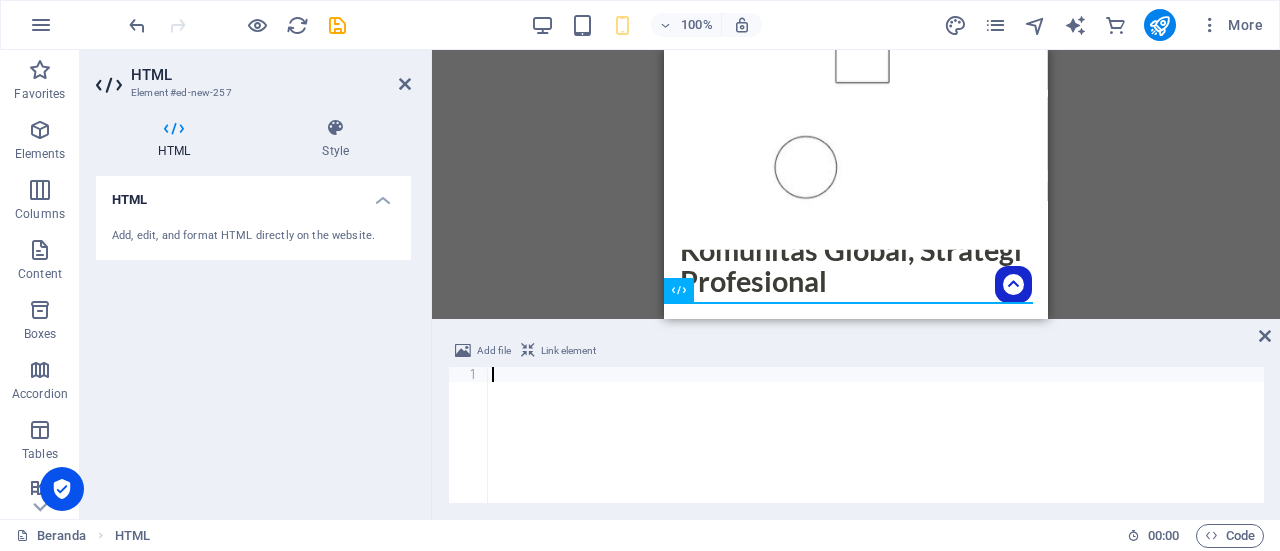 click at bounding box center [876, 450] 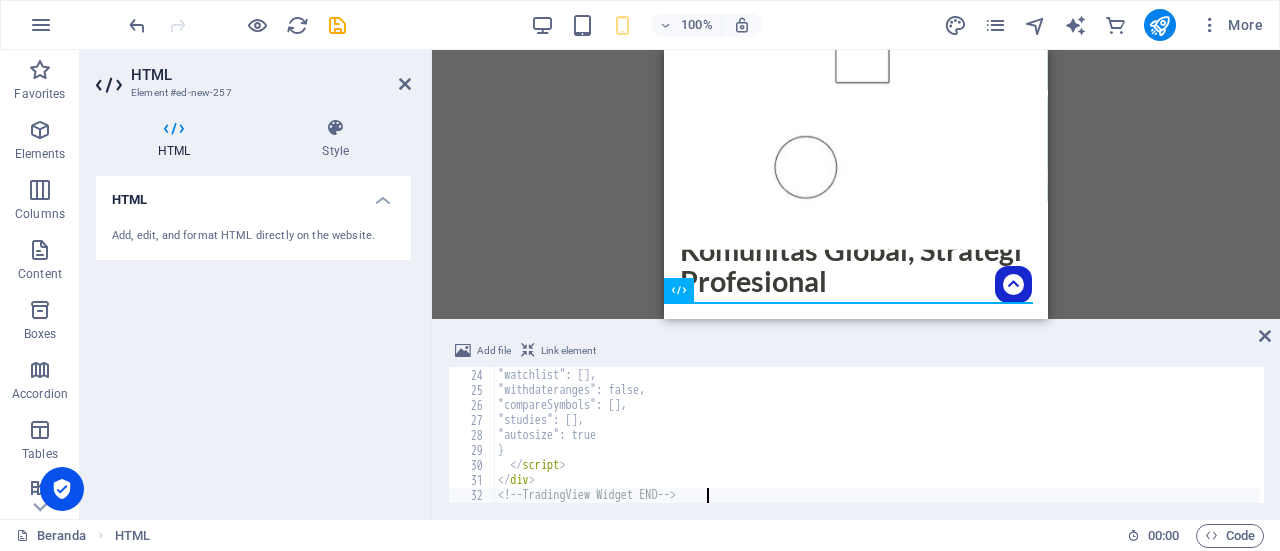 scroll, scrollTop: 344, scrollLeft: 0, axis: vertical 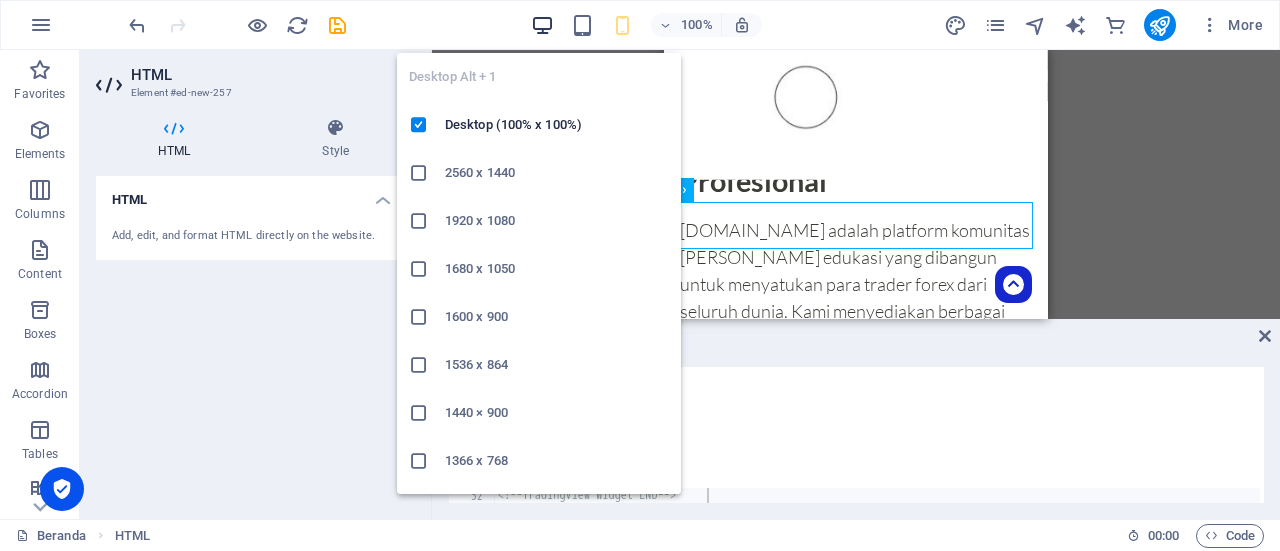 click at bounding box center (542, 25) 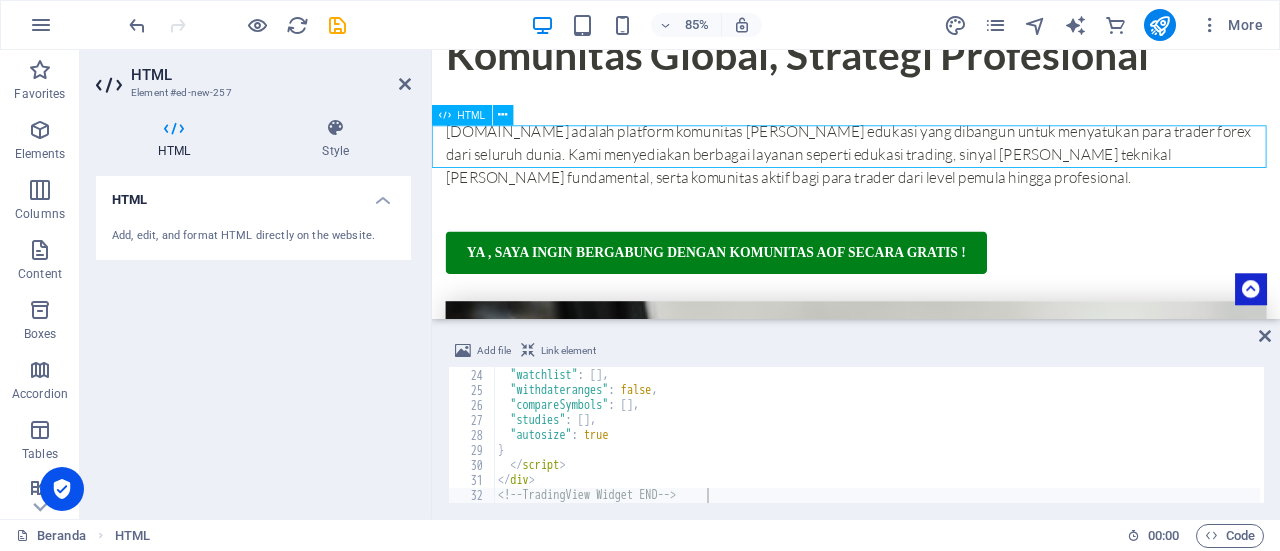 scroll, scrollTop: 1080, scrollLeft: 0, axis: vertical 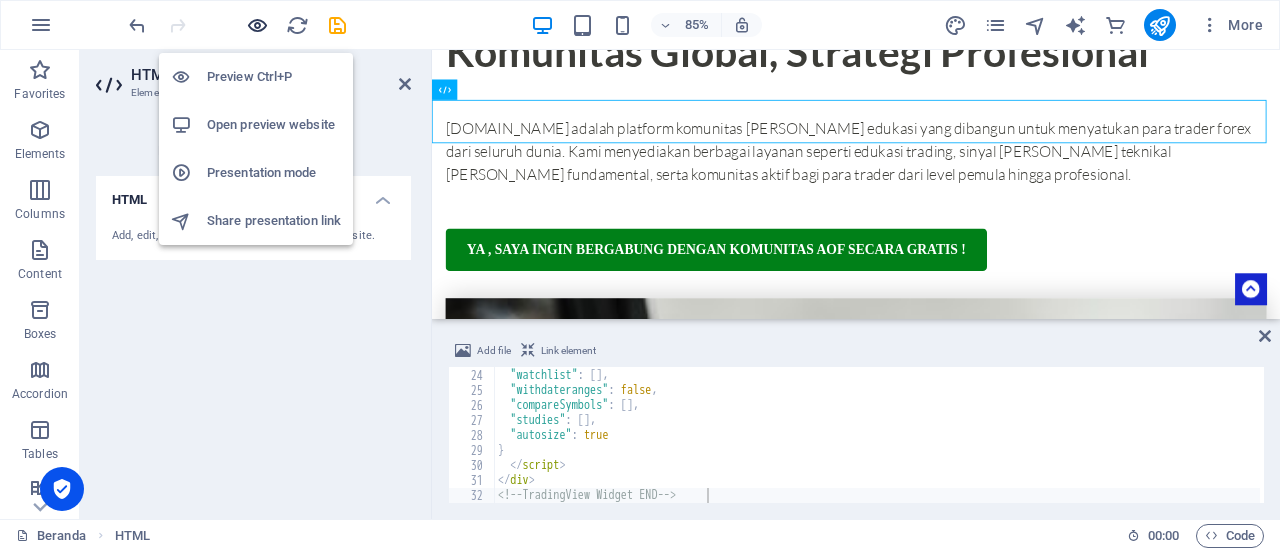 click at bounding box center (257, 25) 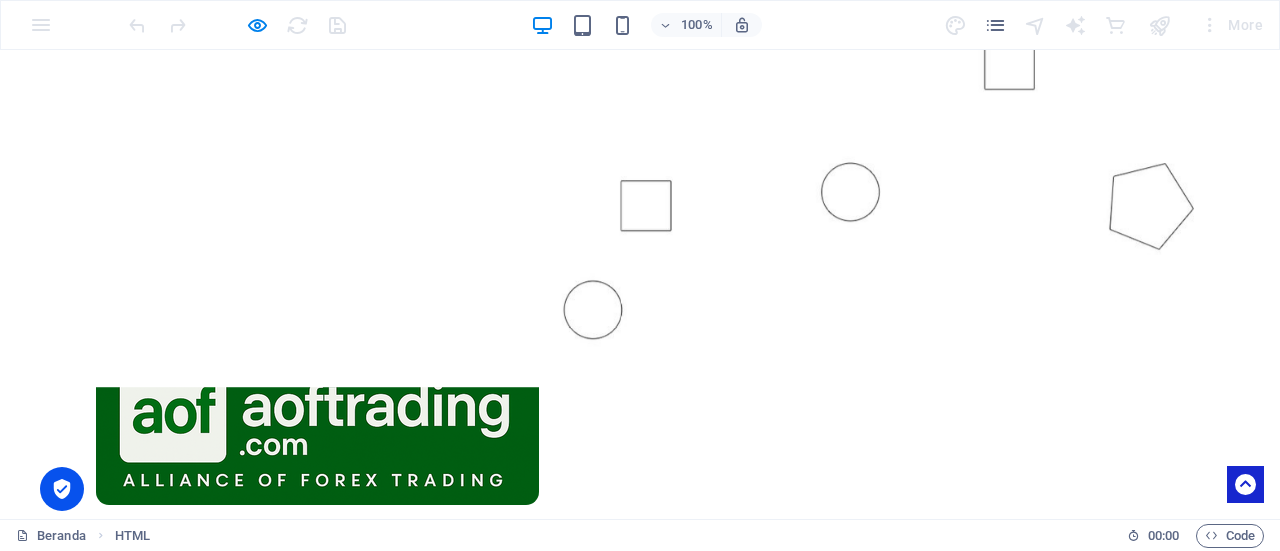 scroll, scrollTop: 460, scrollLeft: 0, axis: vertical 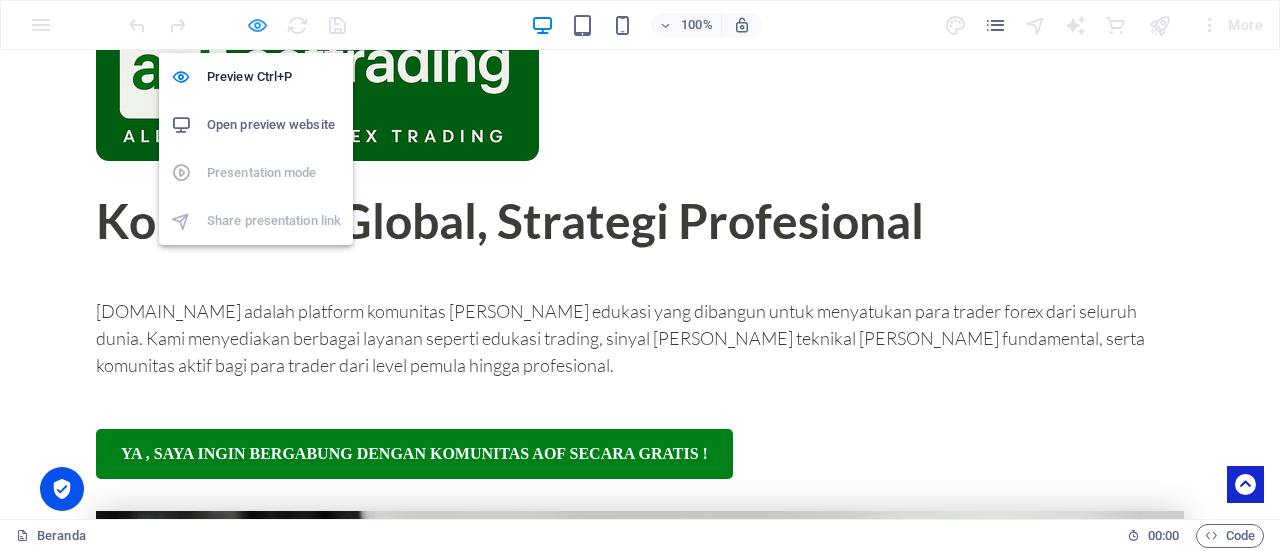 click at bounding box center [257, 25] 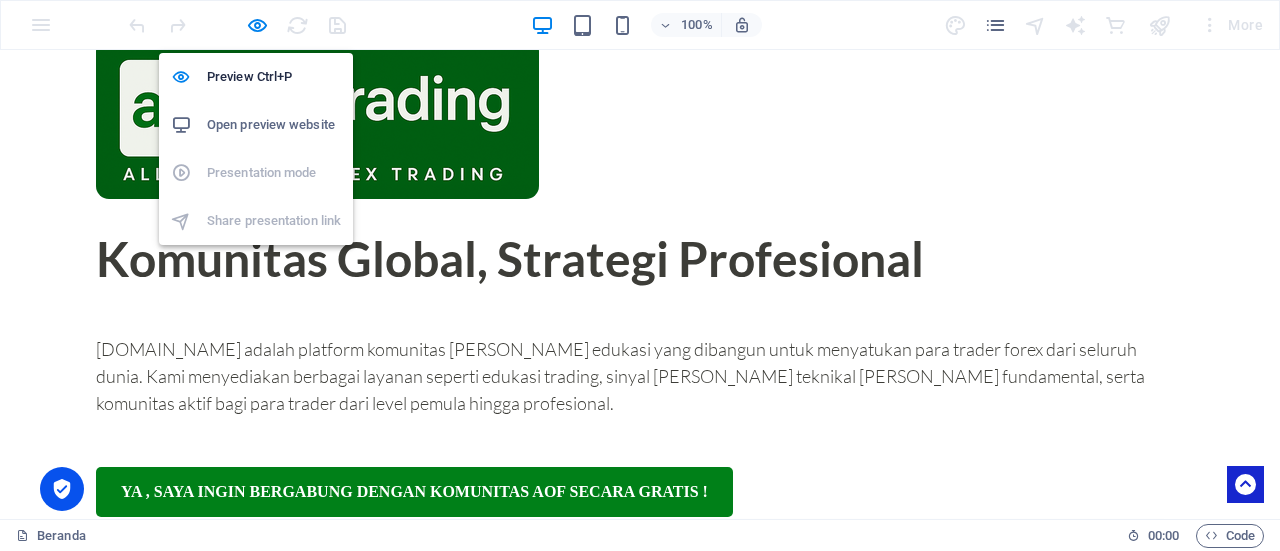 scroll, scrollTop: 1023, scrollLeft: 0, axis: vertical 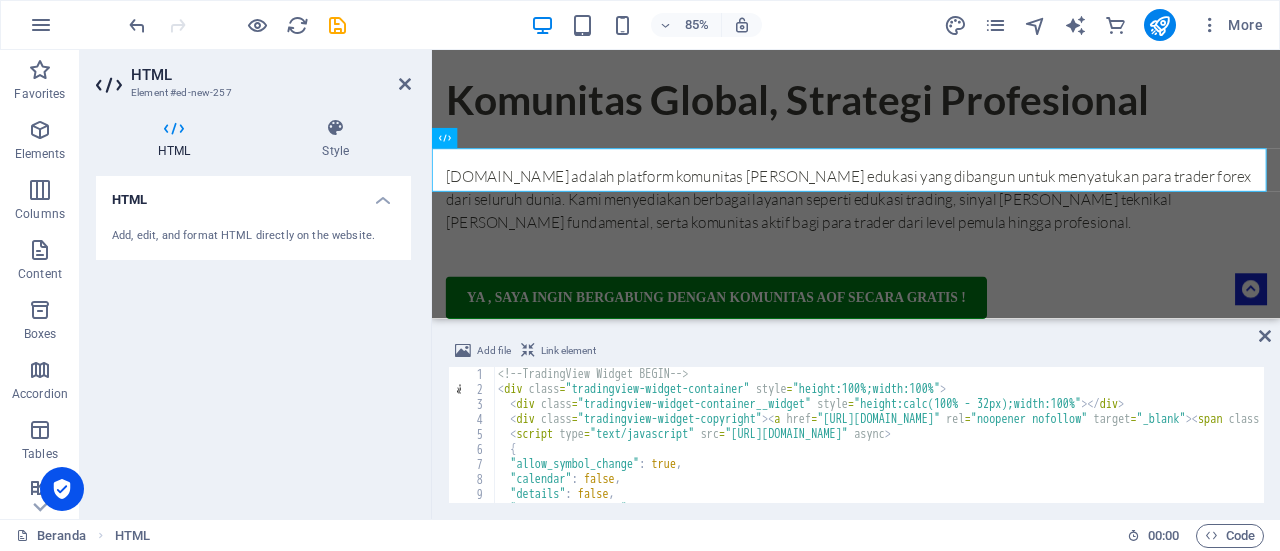 click on "HTML Add, edit, and format HTML directly on the website." at bounding box center [253, 339] 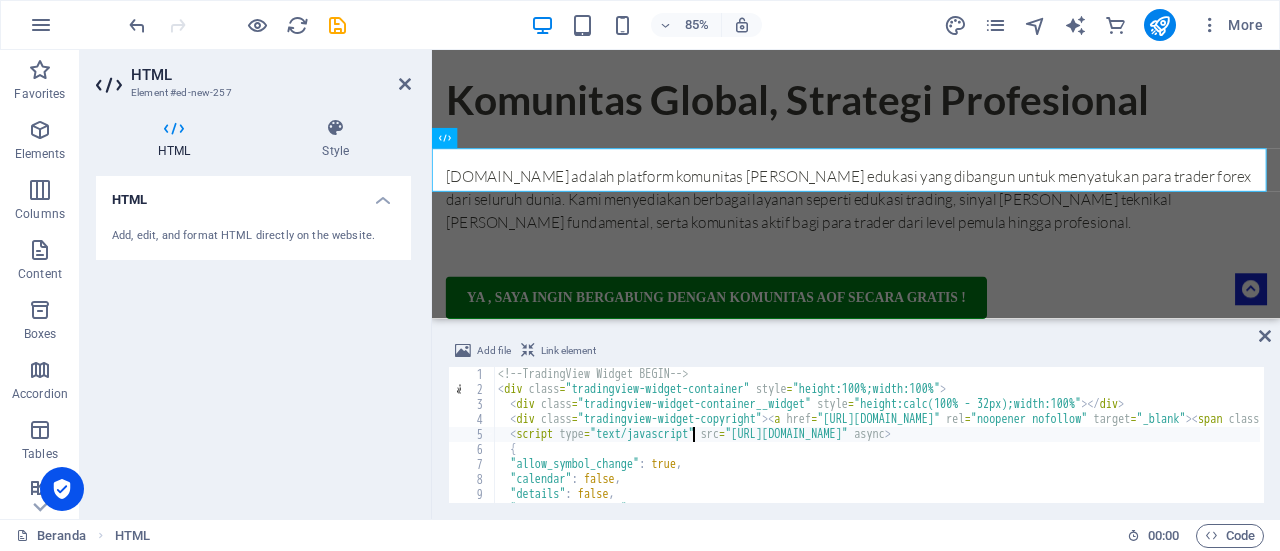click on "<!--  TradingView Widget BEGIN  --> < div   class = "tradingview-widget-container"   style = "height:100%;width:100%" >    < div   class = "tradingview-widget-container__widget"   style = "height:calc(100% - 32px);width:100%" > </ div >    < div   class = "tradingview-widget-copyright" > < a   href = "[URL][DOMAIN_NAME]"   rel = "noopener nofollow"   target = "_blank" > < span   class = "blue-text" > Track all markets on TradingView </ span > </ a > </ div >    < script   type = "text/javascript"   src = "[URL][DOMAIN_NAME]"   async >    {    "allow_symbol_change" :   true ,    "calendar" :   false ,    "details" :   false ,    "hide_side_toolbar" :   true ," at bounding box center [1158, 448] 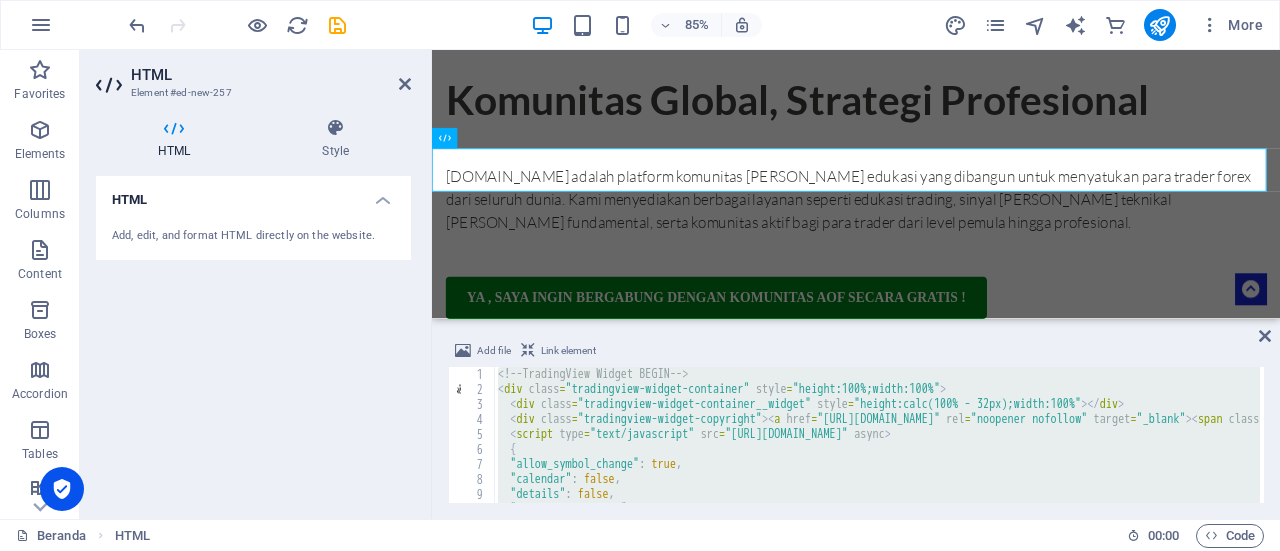 paste 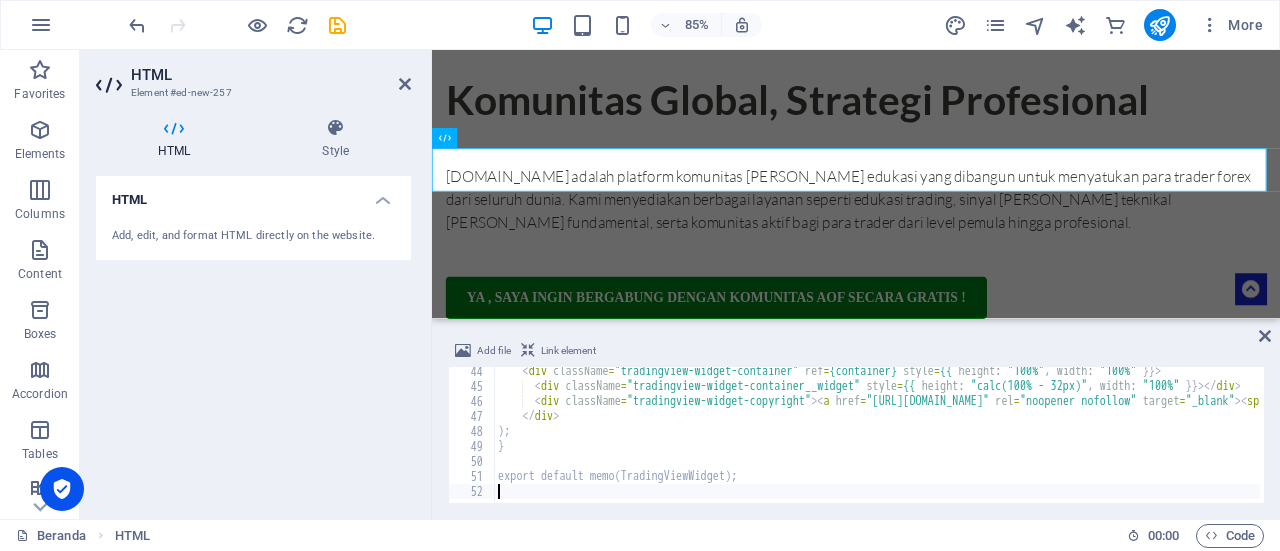 scroll, scrollTop: 648, scrollLeft: 0, axis: vertical 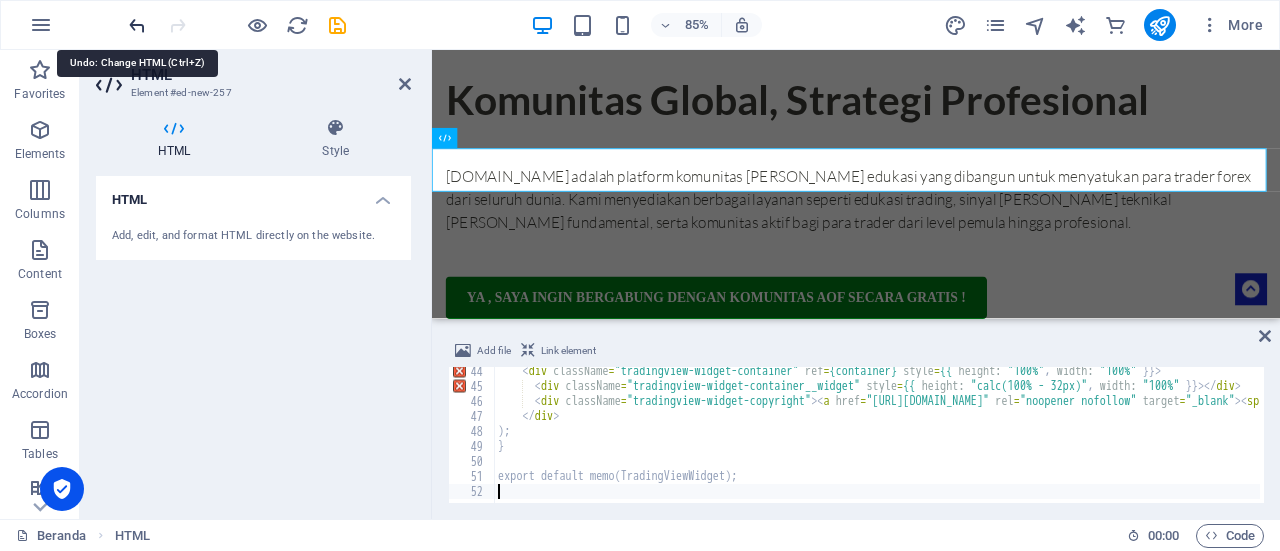click at bounding box center [137, 25] 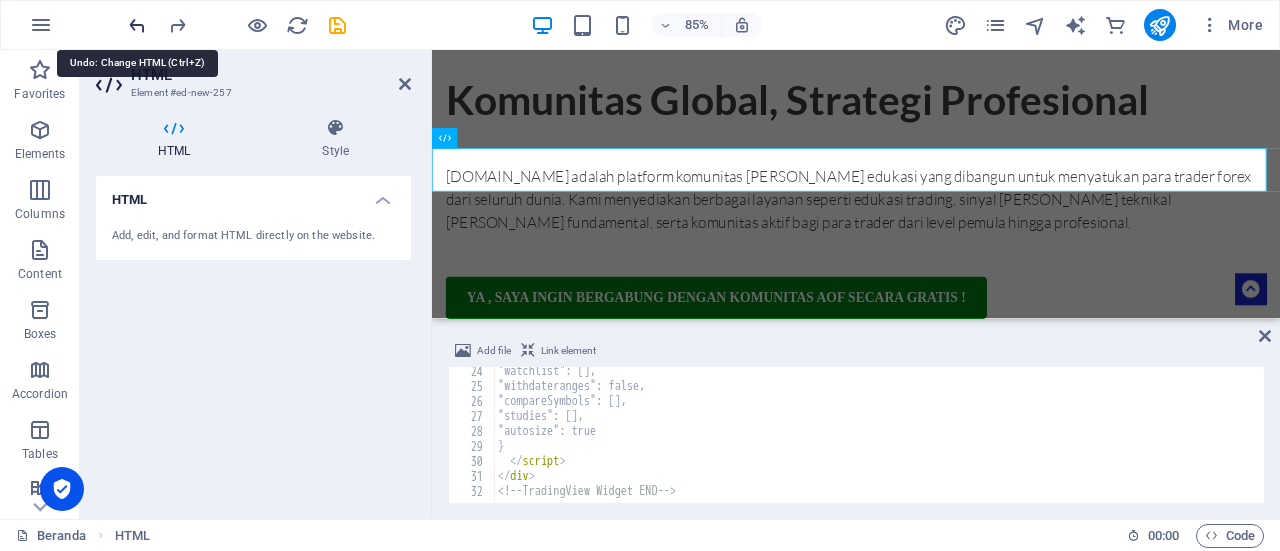 scroll, scrollTop: 348, scrollLeft: 0, axis: vertical 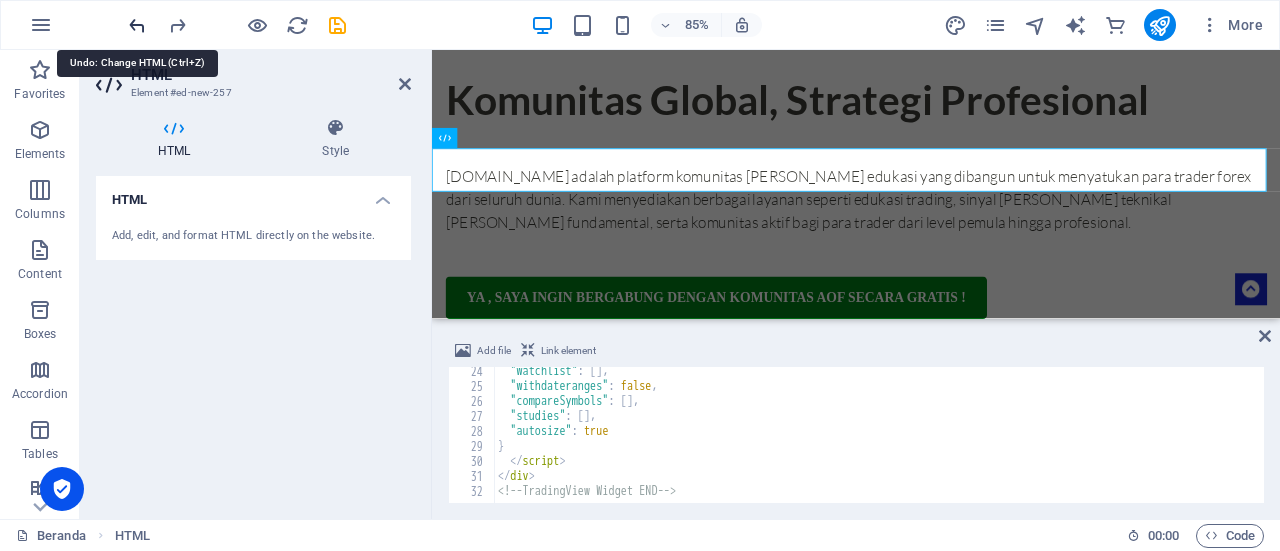 click at bounding box center (137, 25) 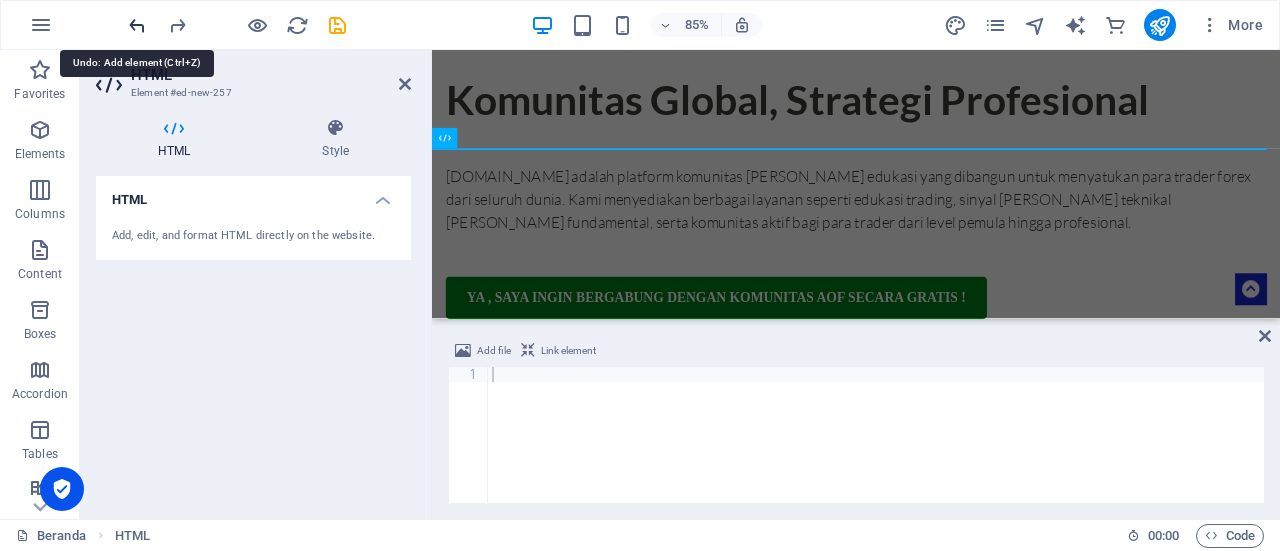 click at bounding box center (137, 25) 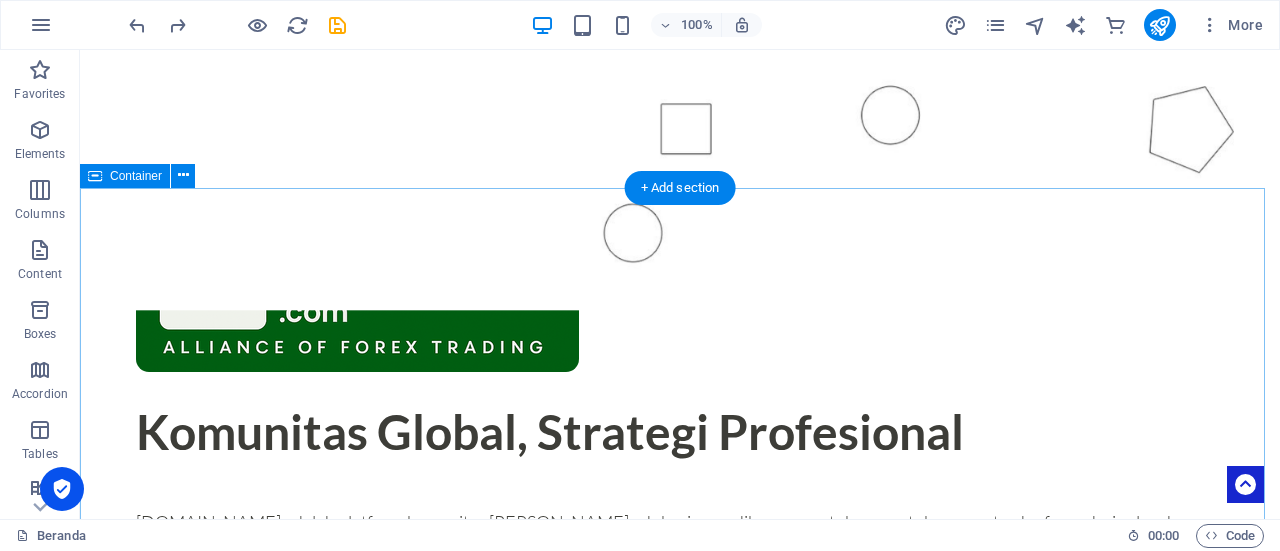 scroll, scrollTop: 696, scrollLeft: 0, axis: vertical 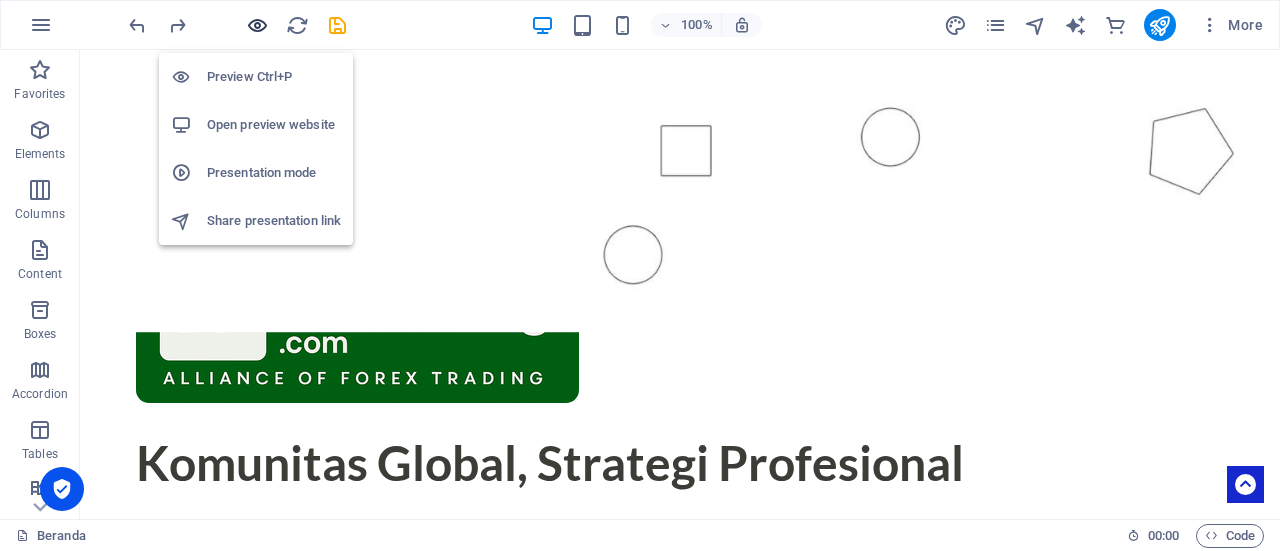 click at bounding box center (257, 25) 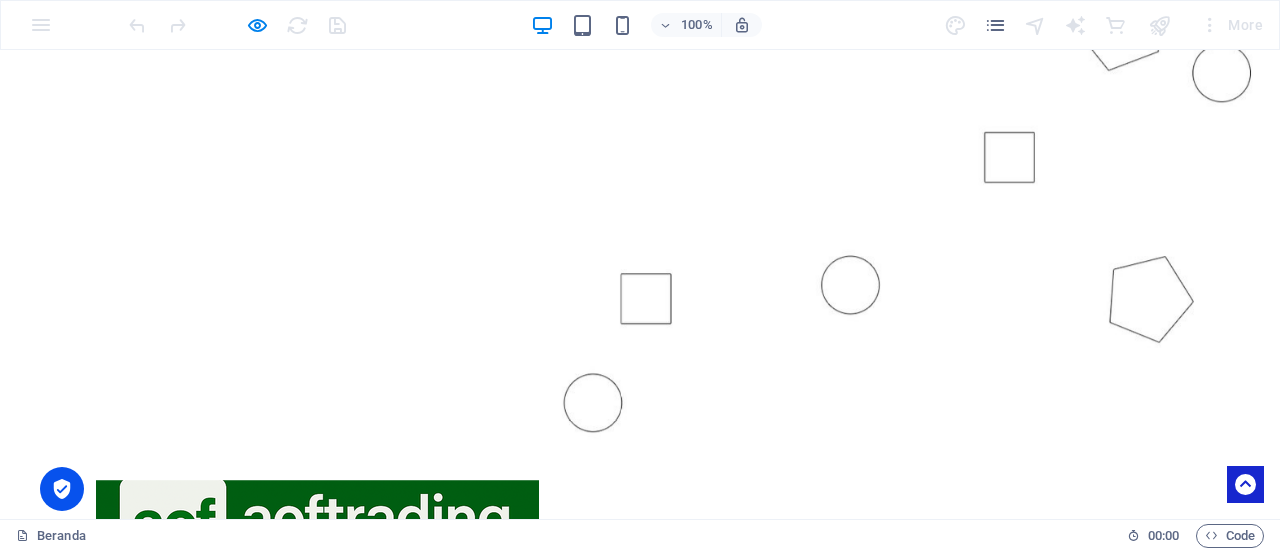 scroll, scrollTop: 396, scrollLeft: 0, axis: vertical 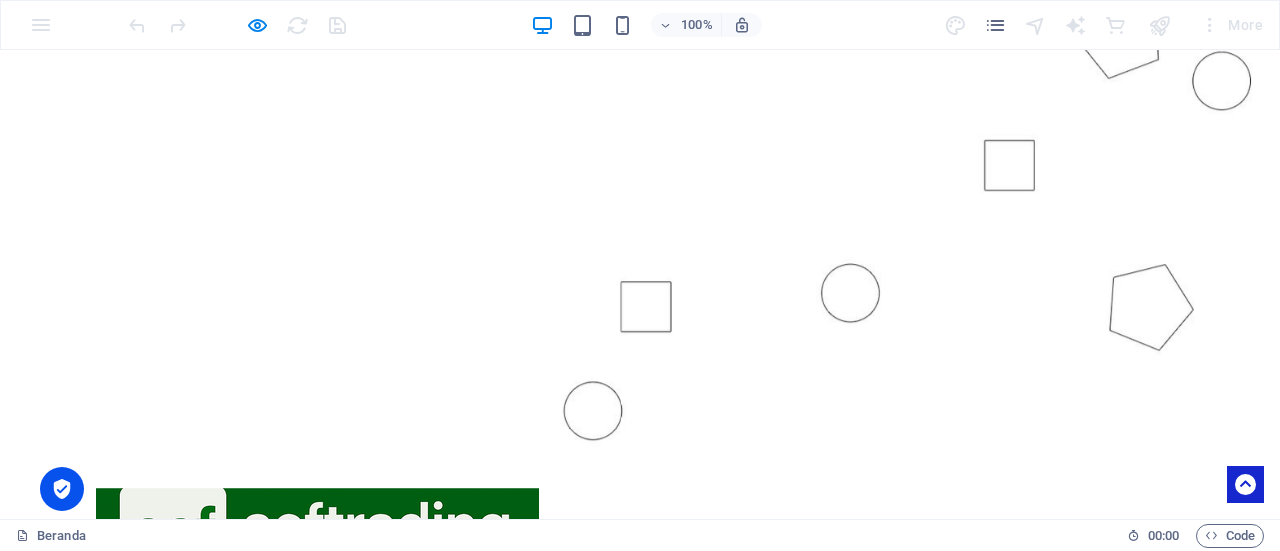 click at bounding box center [237, 25] 